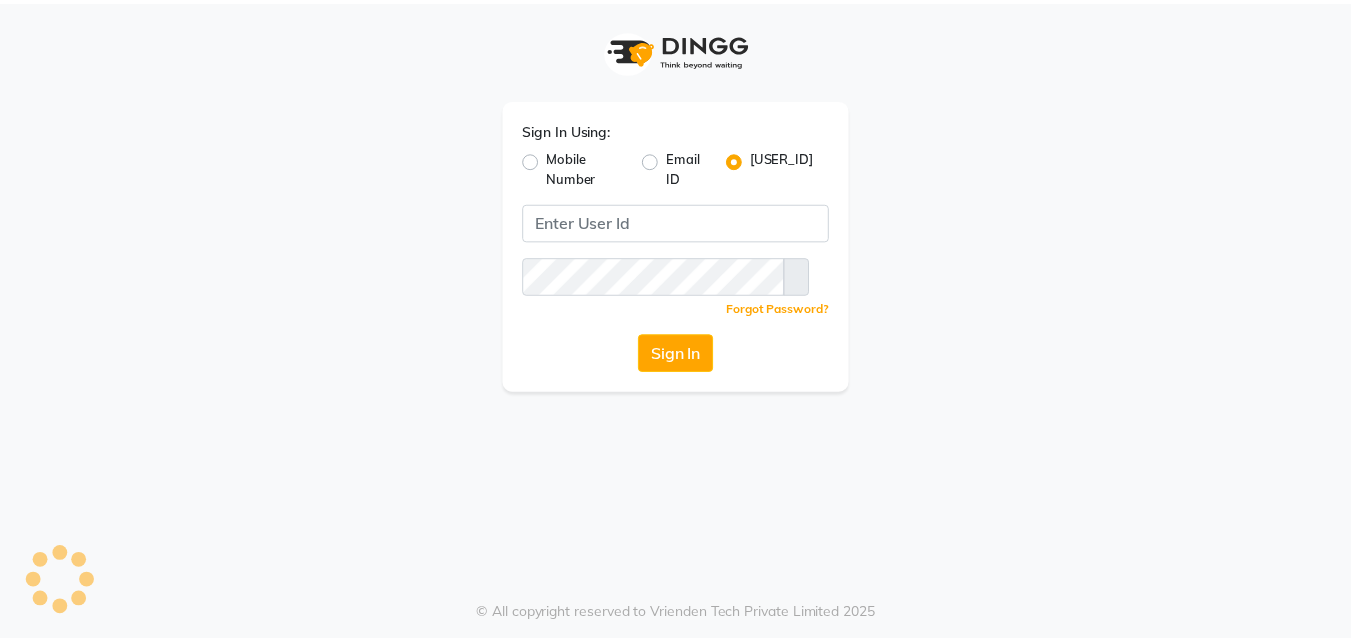 scroll, scrollTop: 0, scrollLeft: 0, axis: both 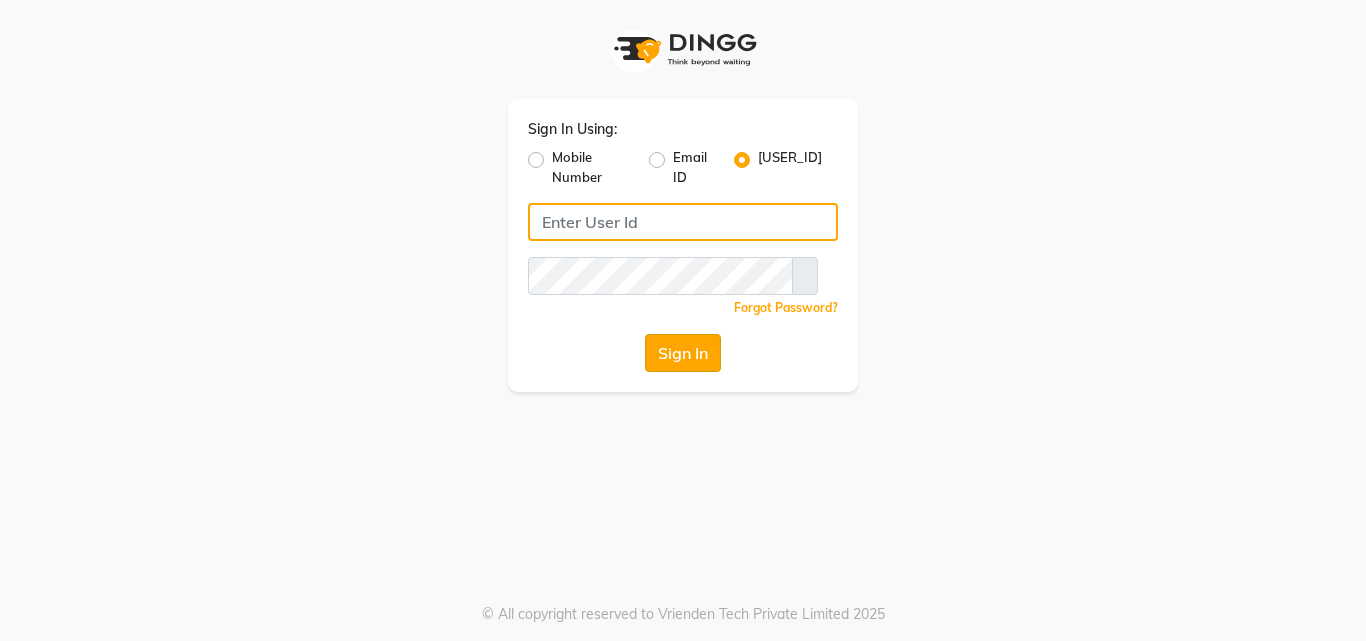 type on "deepbreath" 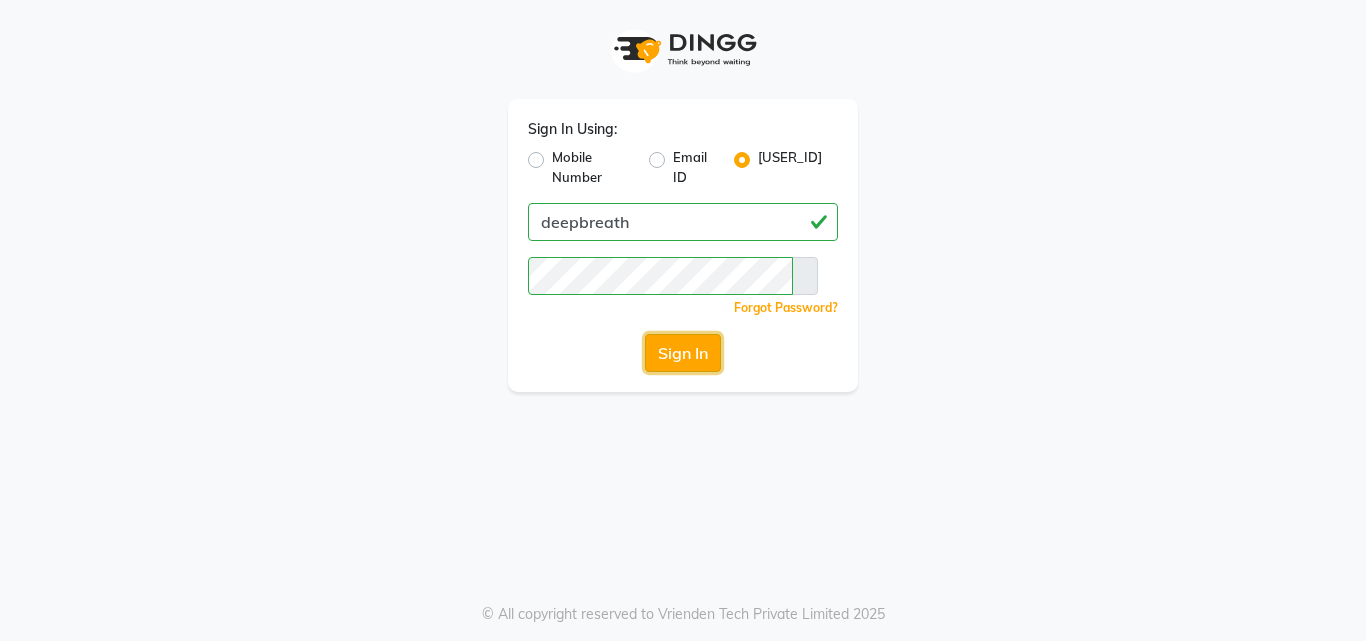 click on "Sign In" at bounding box center (683, 353) 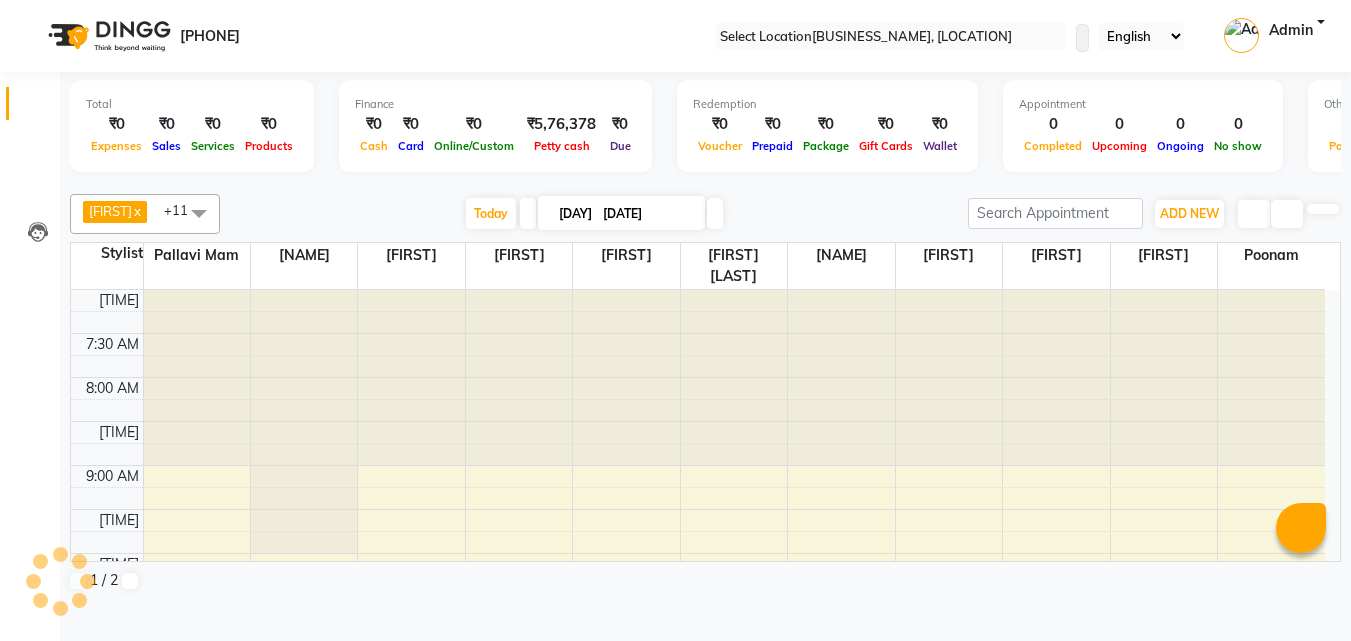 scroll, scrollTop: 0, scrollLeft: 0, axis: both 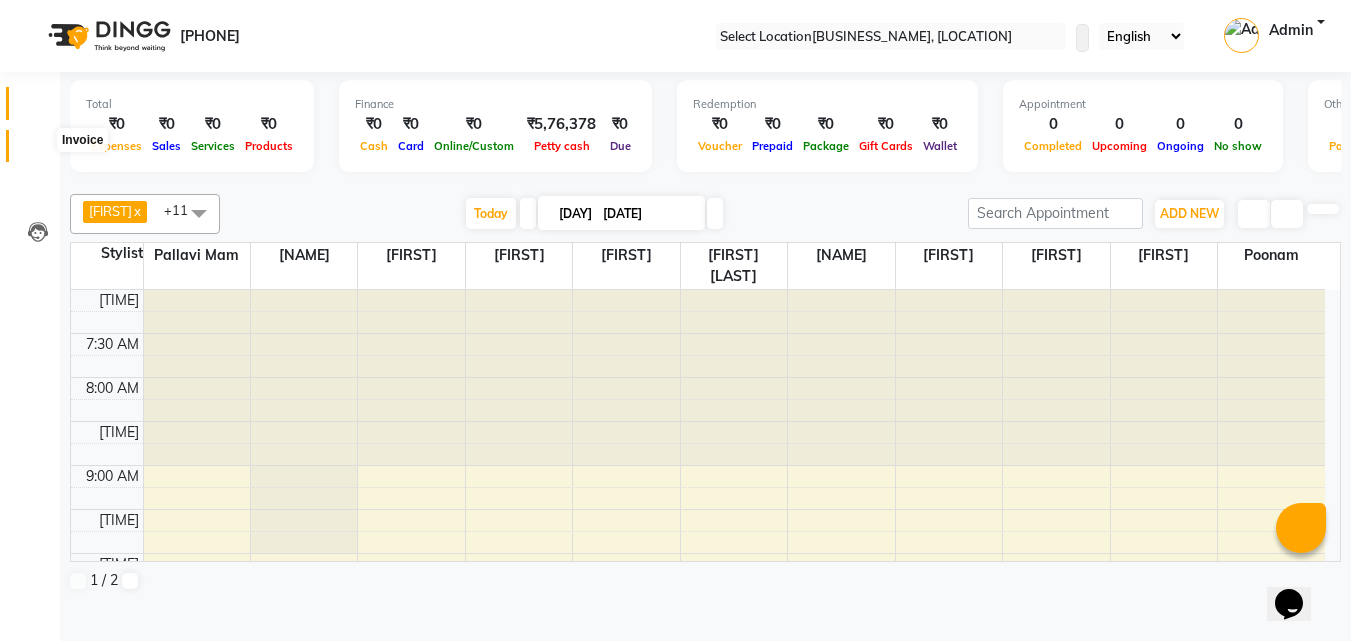 click at bounding box center (38, 151) 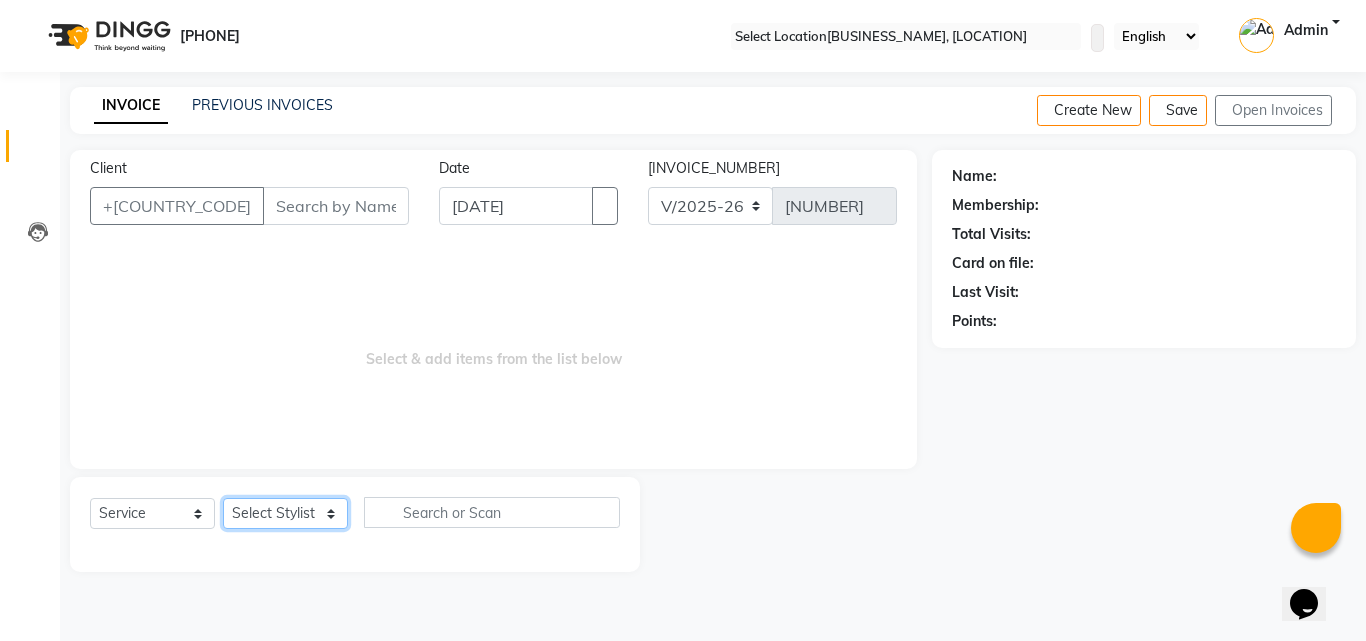 click on "Select Stylist" at bounding box center (285, 513) 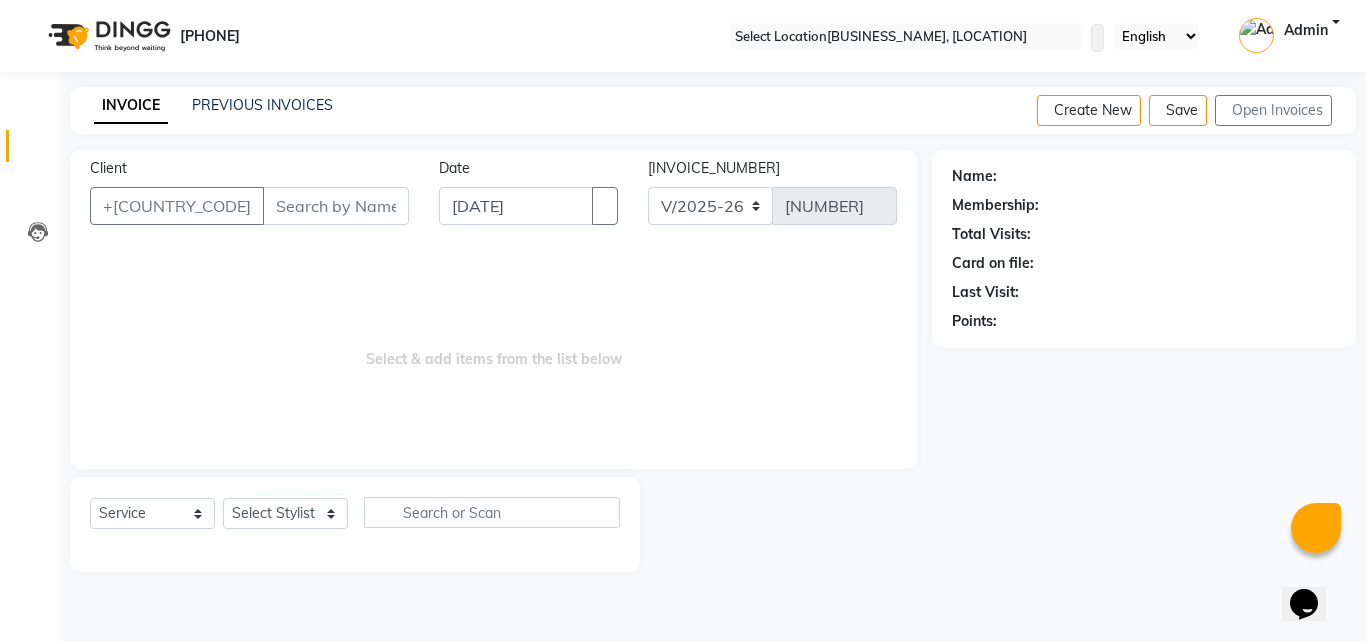 click on "Select  Service  Product  Membership  Package Voucher Prepaid Gift Card  Select Stylist" at bounding box center (355, 524) 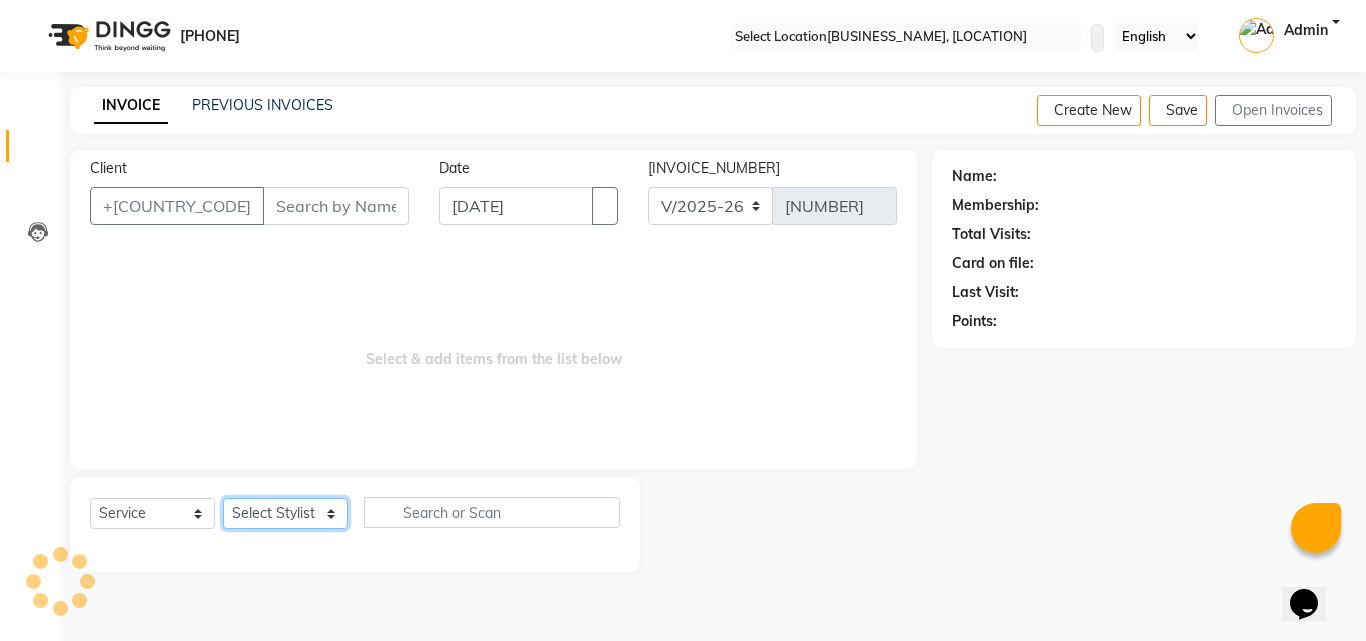 click on "Select Stylist Ali Dinesh Gulfam Kalpana Munmun Roy Pallavi Mam Pavithra H C Poonam priyana Saffal Shoyab Sumitra" at bounding box center (285, 513) 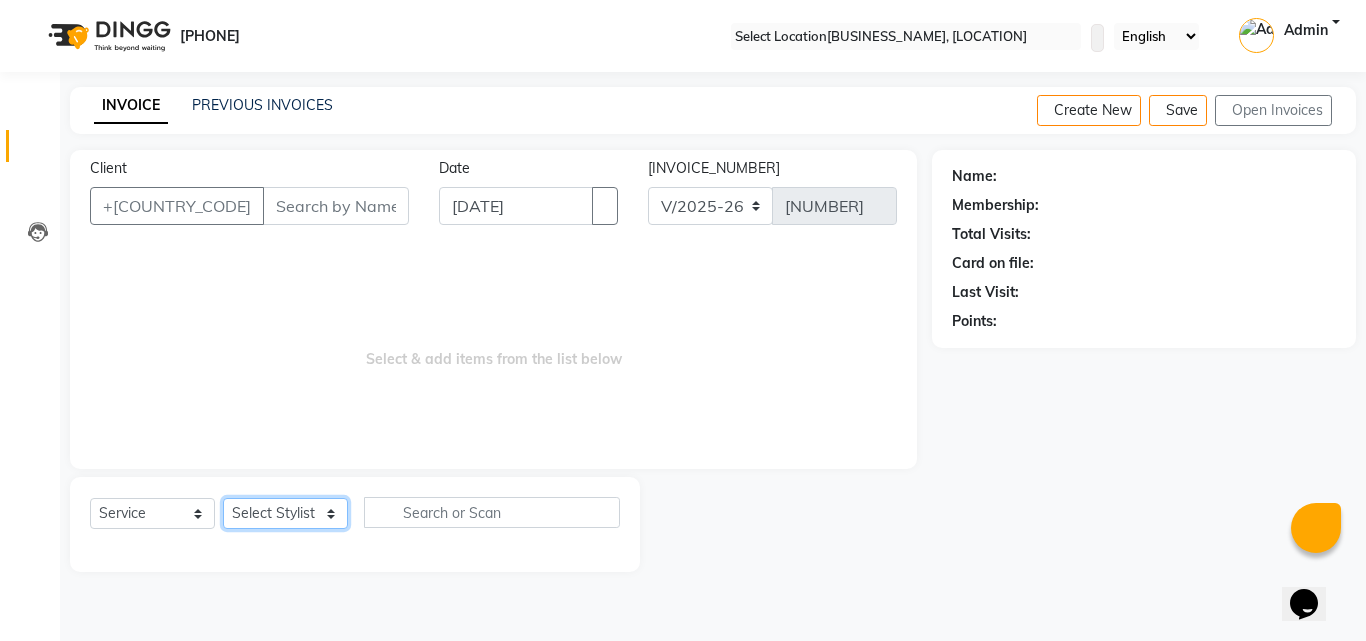 select on "22566" 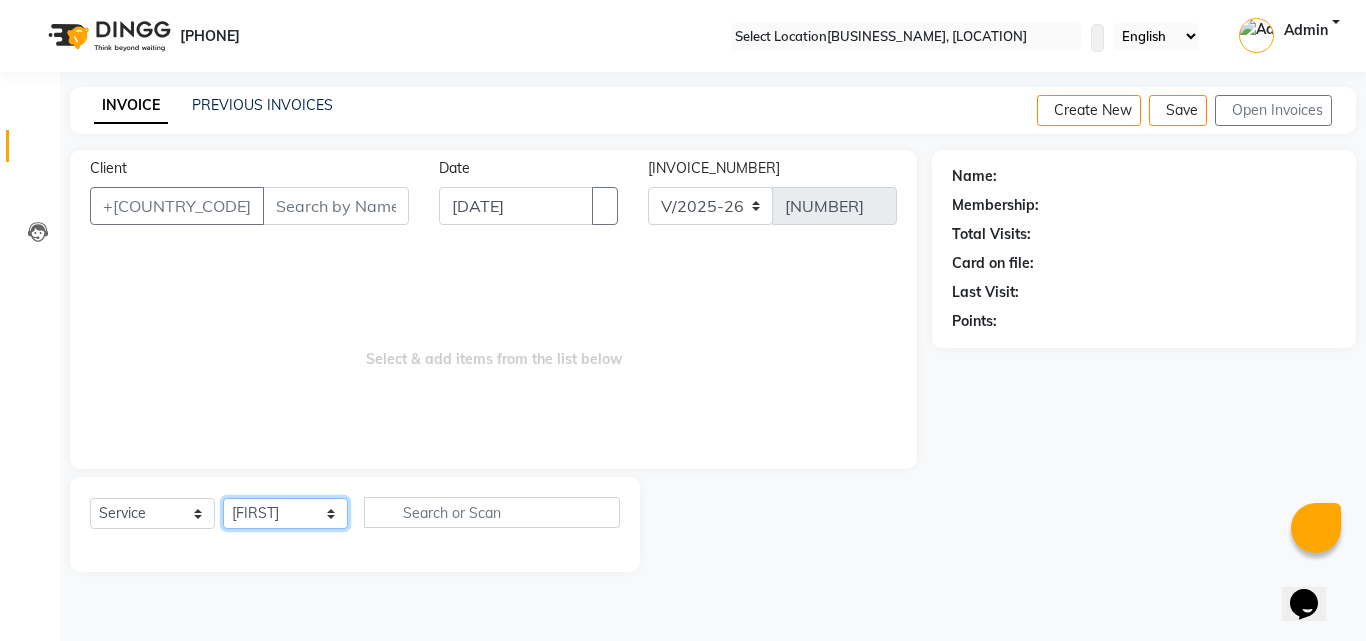 click on "Select Stylist Ali Dinesh Gulfam Kalpana Munmun Roy Pallavi Mam Pavithra H C Poonam priyana Saffal Shoyab Sumitra" at bounding box center [285, 513] 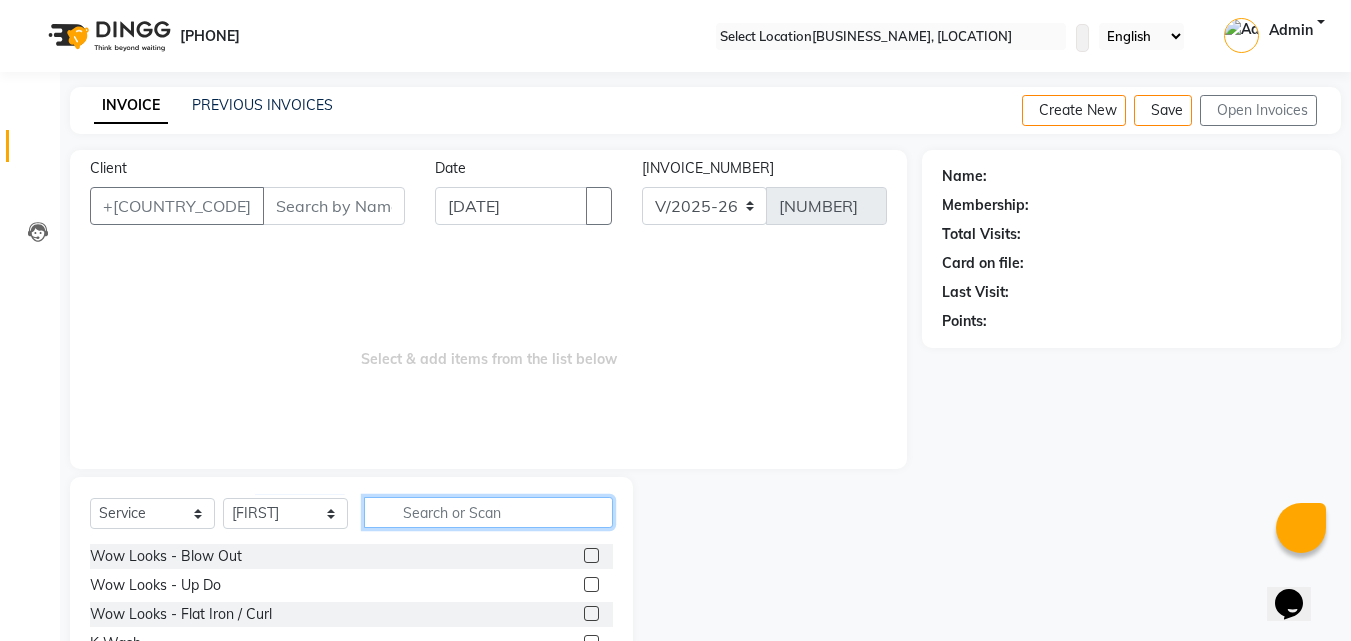 click at bounding box center [488, 512] 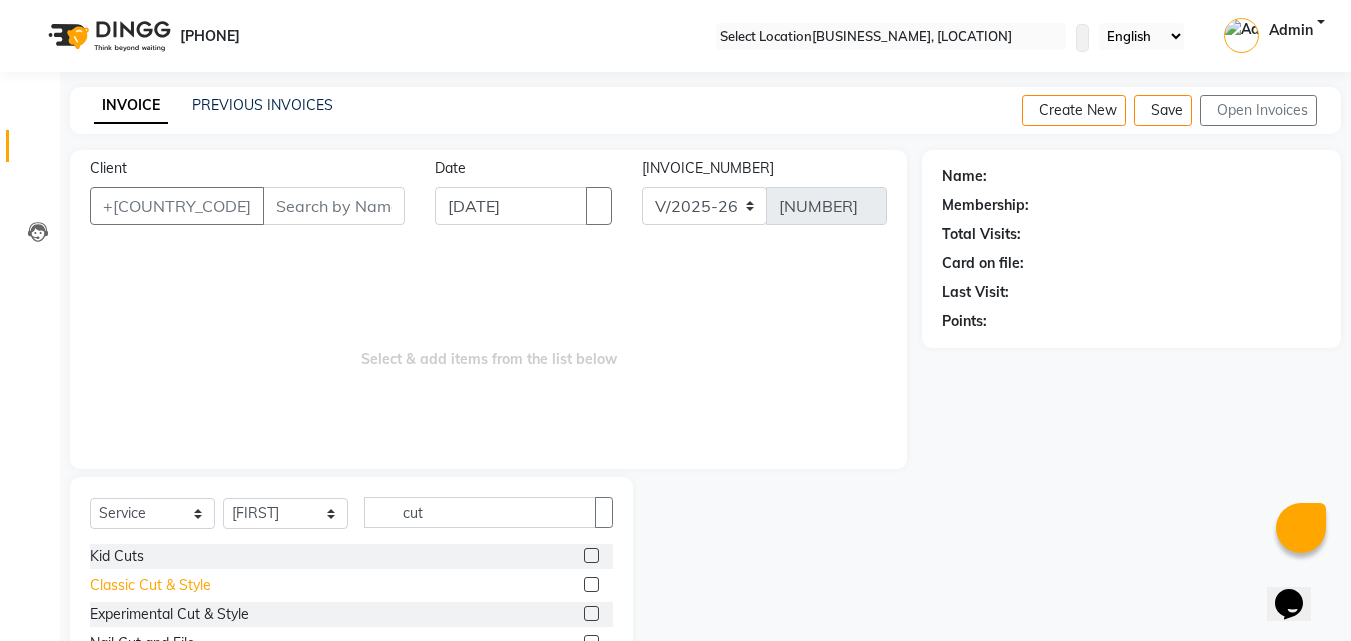 click on "Classic Cut & Style" at bounding box center (117, 556) 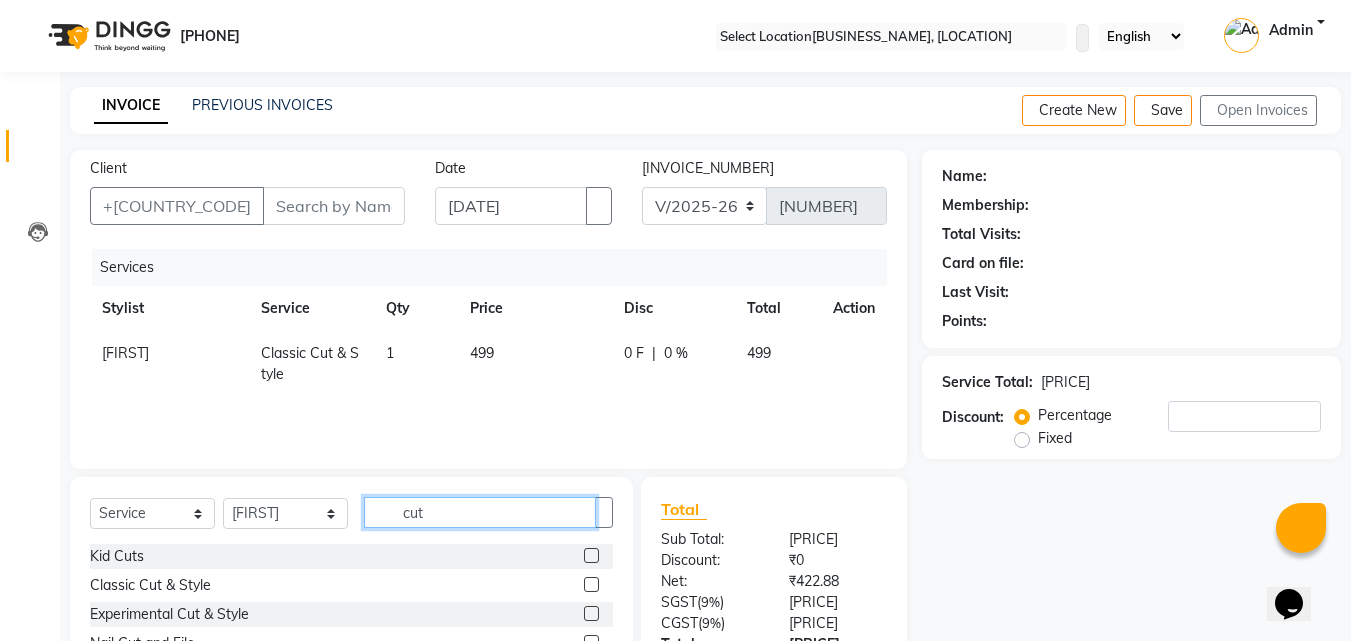 drag, startPoint x: 445, startPoint y: 505, endPoint x: 291, endPoint y: 516, distance: 154.39236 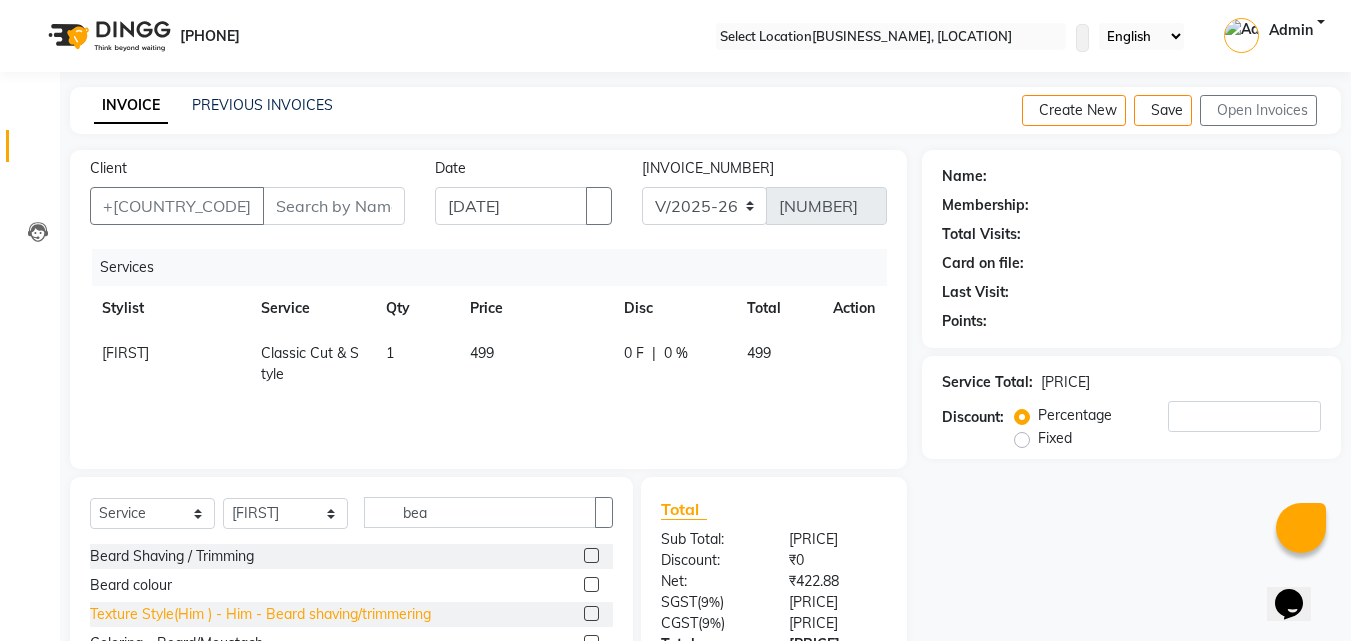 click on "Texture Style(Him ) - Him  - Beard shaving/trimmering" at bounding box center (172, 556) 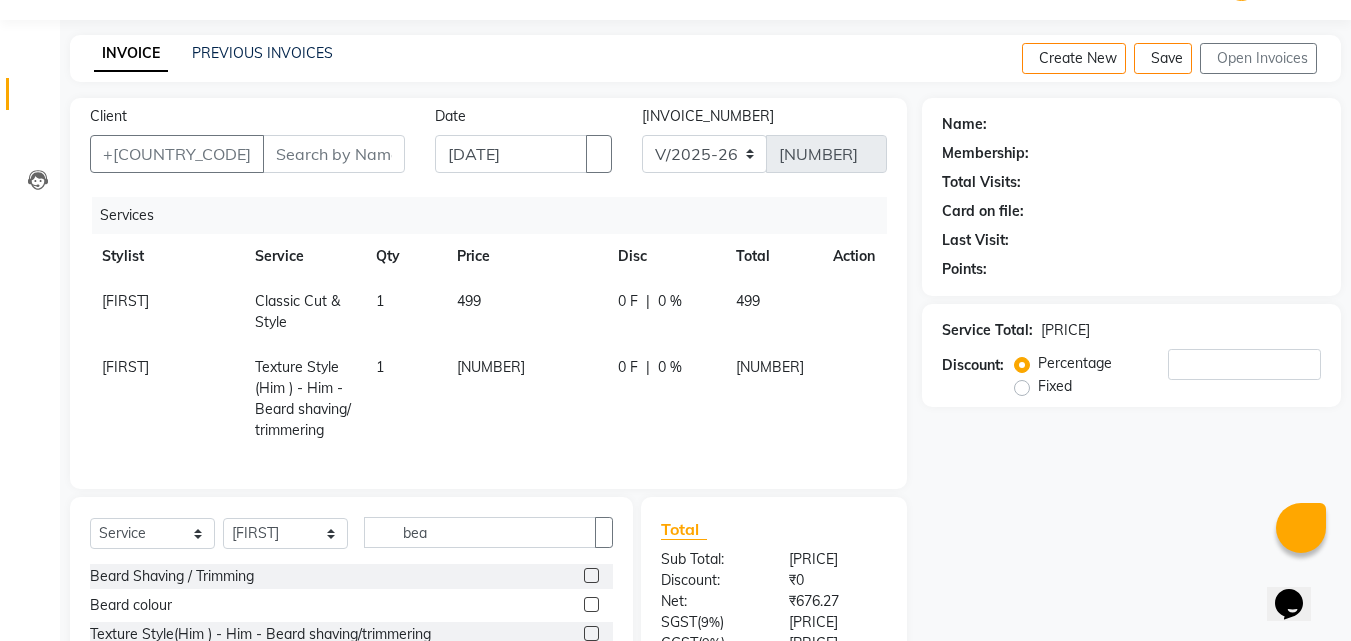 scroll, scrollTop: 100, scrollLeft: 0, axis: vertical 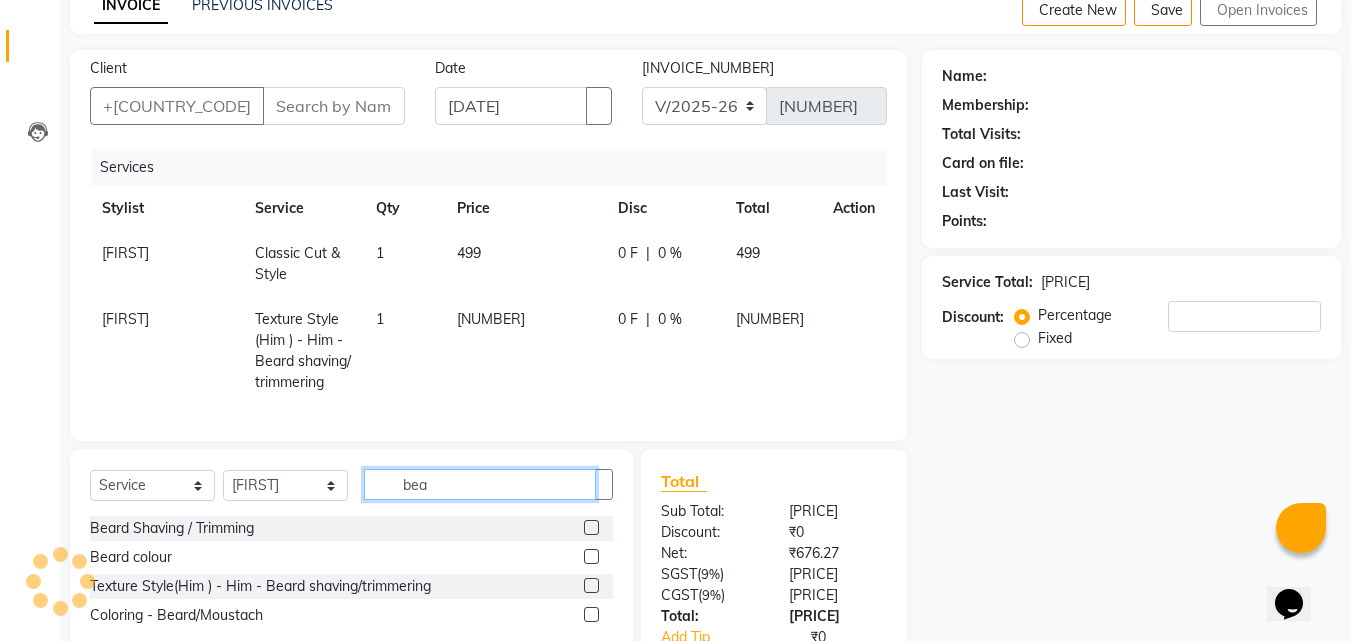 drag, startPoint x: 452, startPoint y: 501, endPoint x: 371, endPoint y: 510, distance: 81.49847 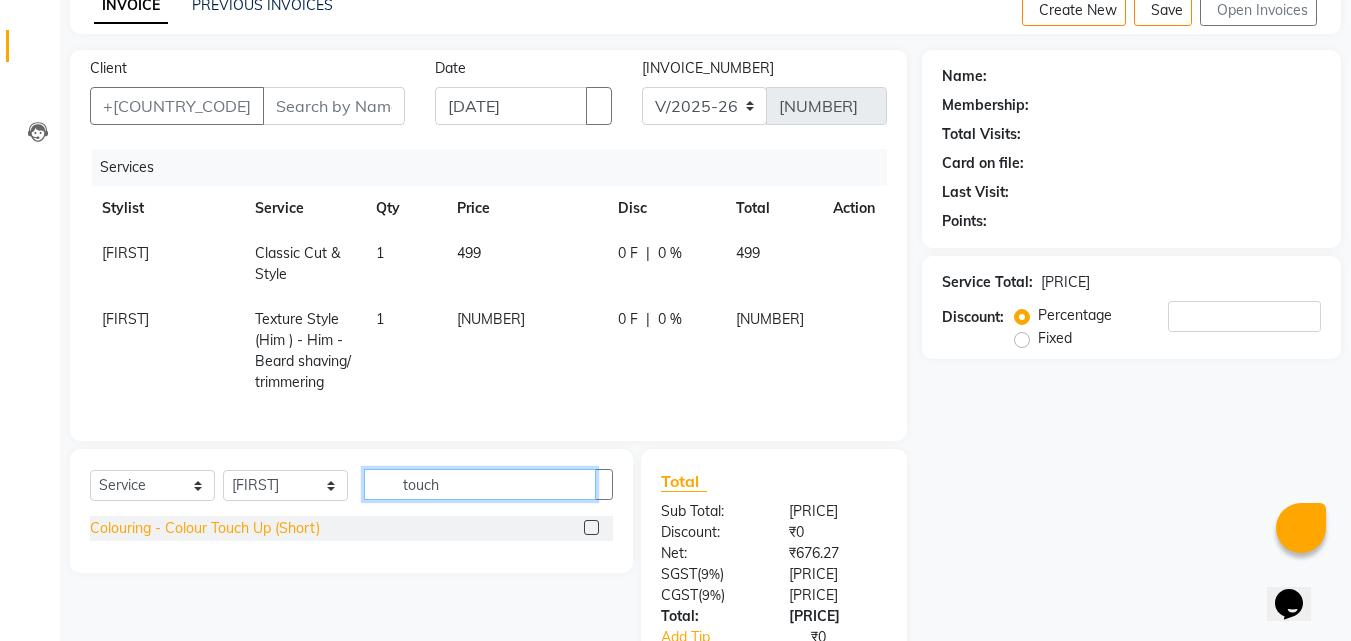 type on "touch" 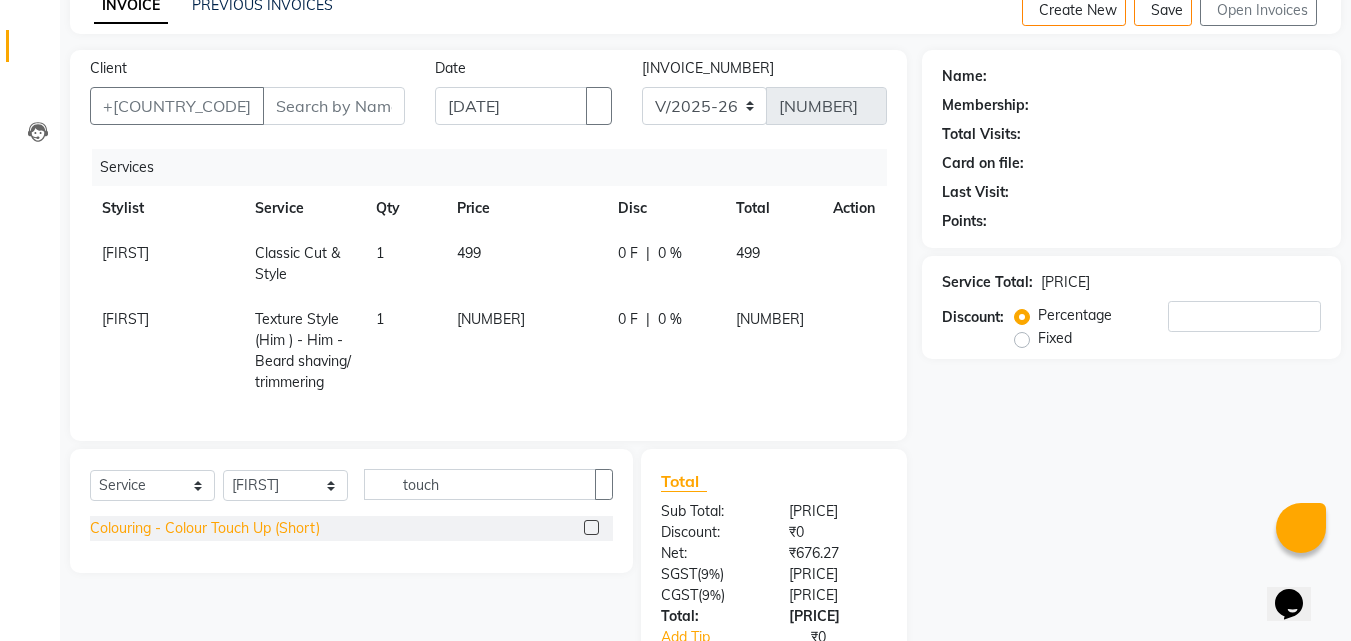 click on "Colouring - Colour Touch Up (Short)" at bounding box center (205, 528) 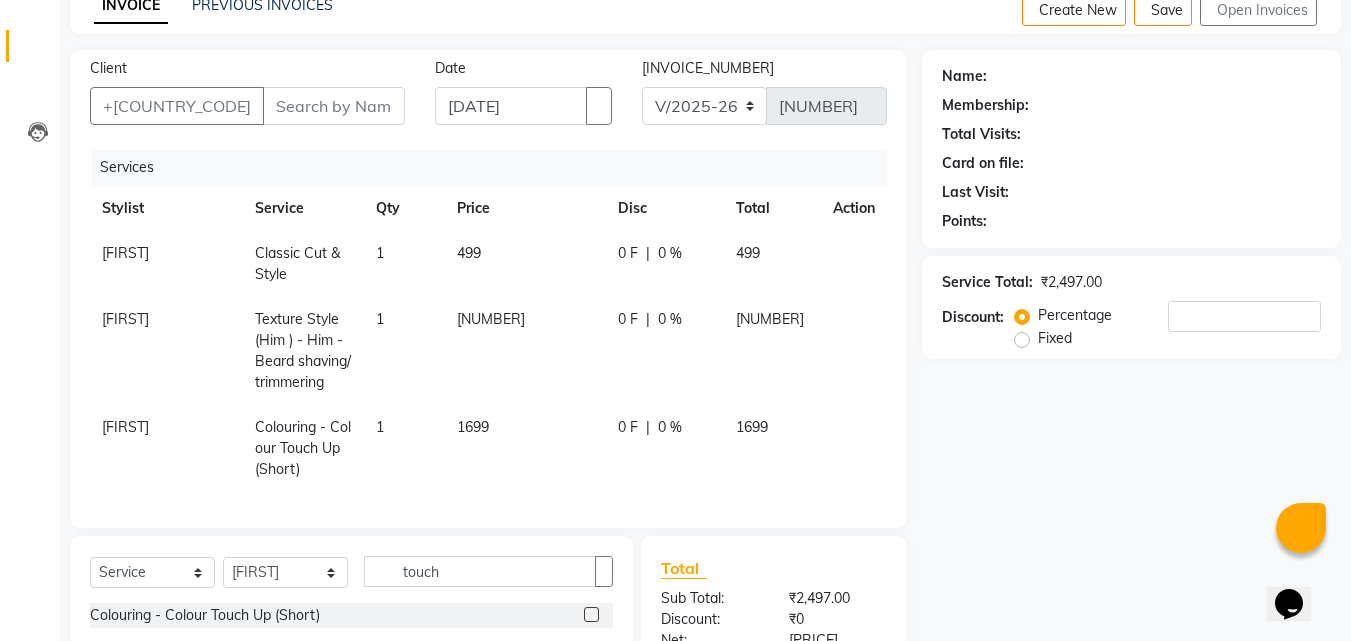 click on "1" at bounding box center [404, 264] 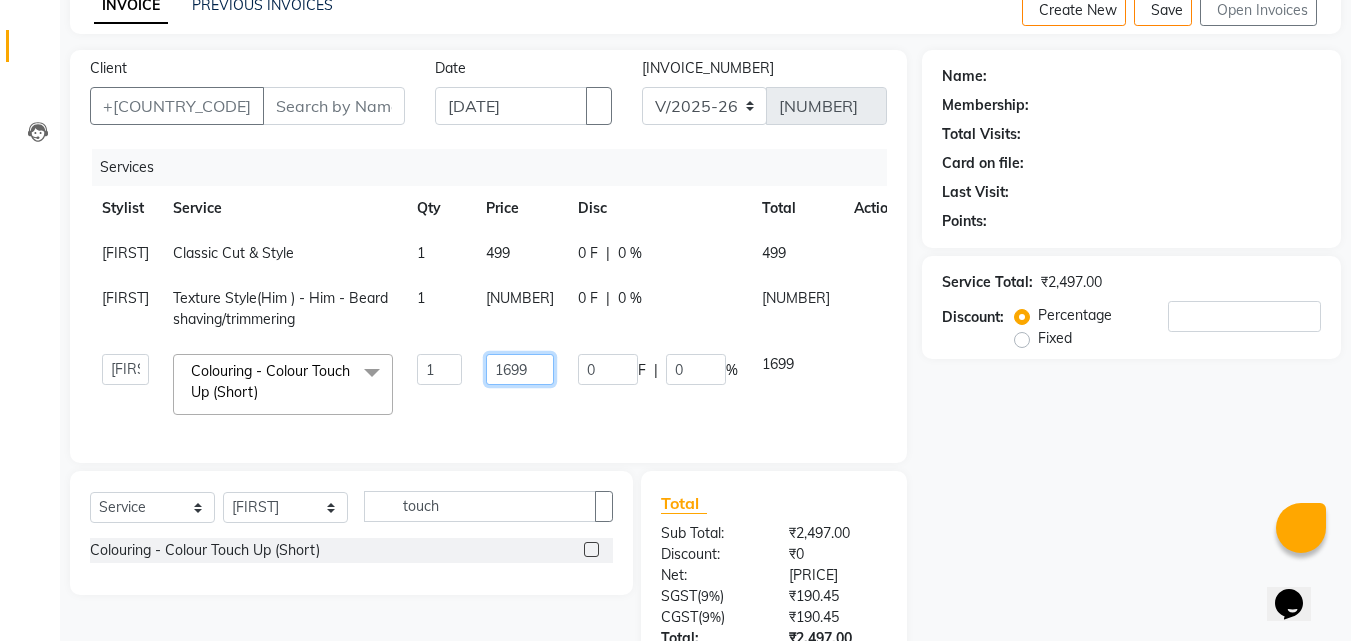 click on "1699" at bounding box center [439, 369] 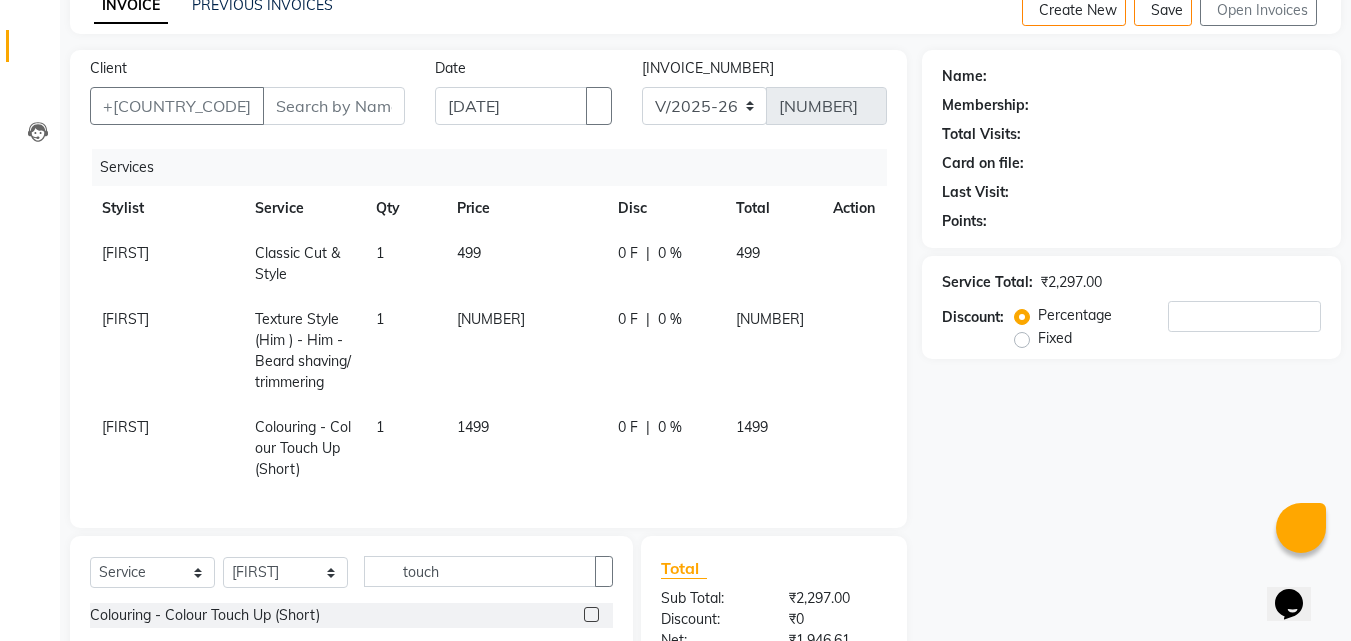 click on "Name: Membership: Total Visits: Card on file: Last Visit: Points: Service Total: ₹2,297.00 Discount: Percentage Fixed" at bounding box center (1139, 440) 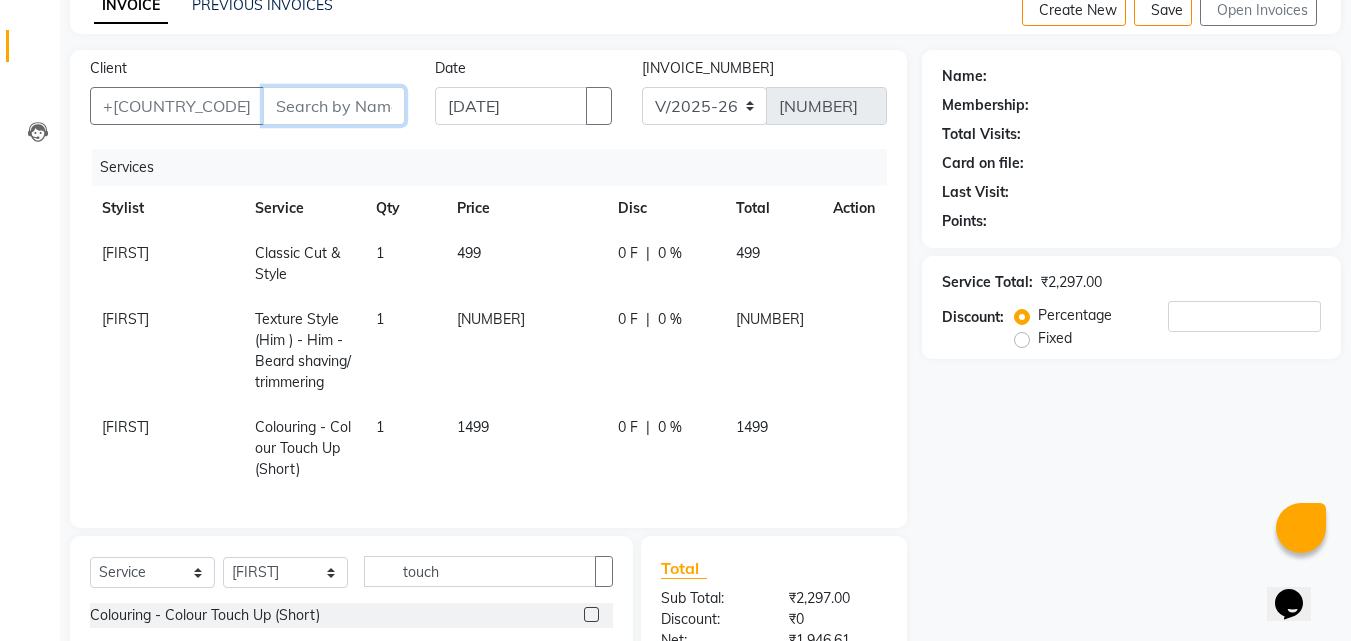 click on "Client" at bounding box center (334, 106) 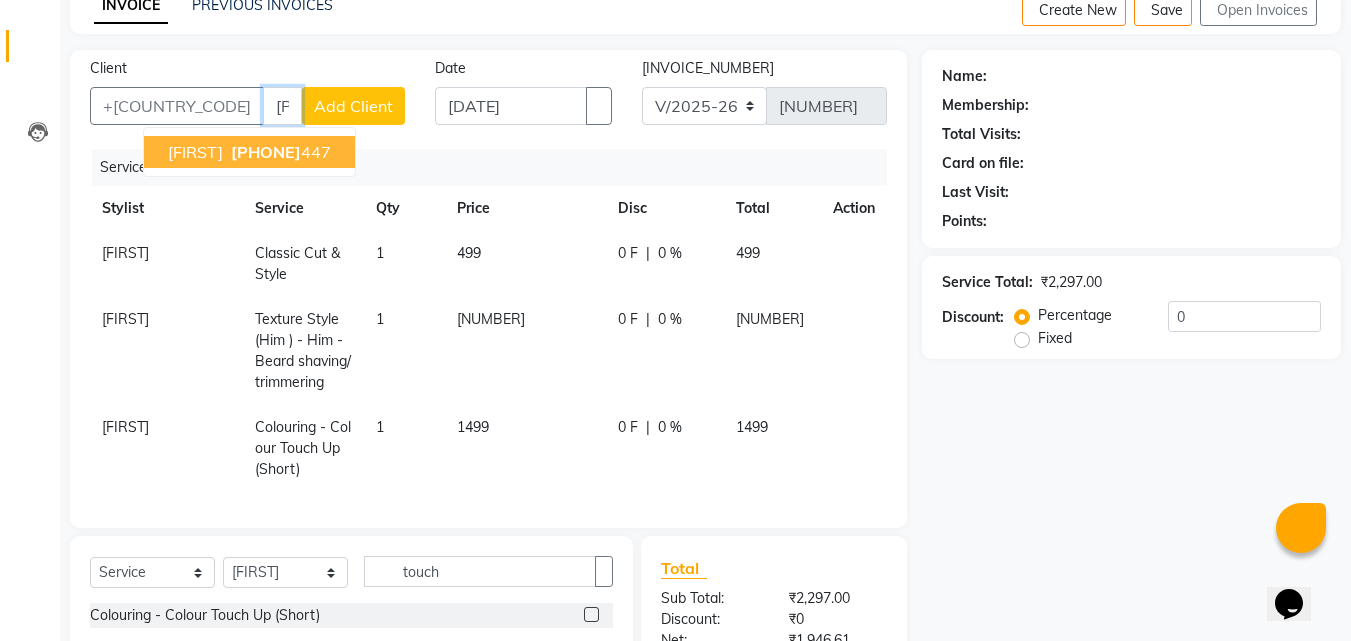click on "[FIRST] [LAST] [PHONE]" at bounding box center (249, 152) 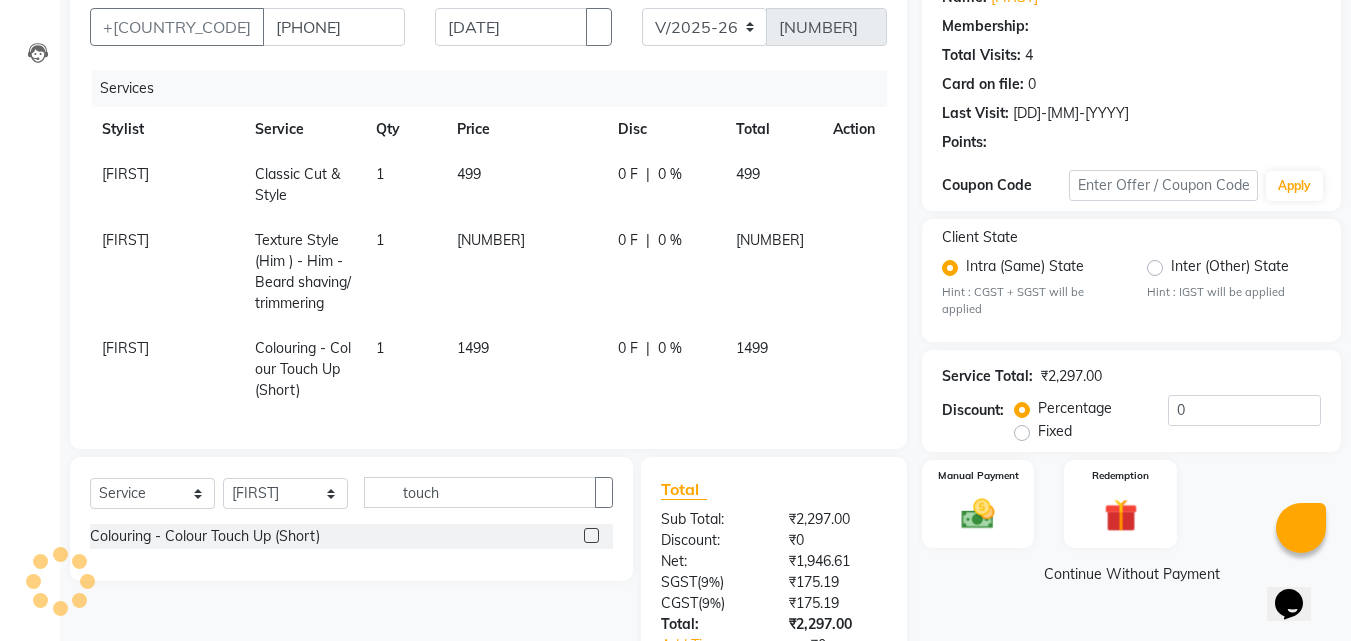 scroll, scrollTop: 333, scrollLeft: 0, axis: vertical 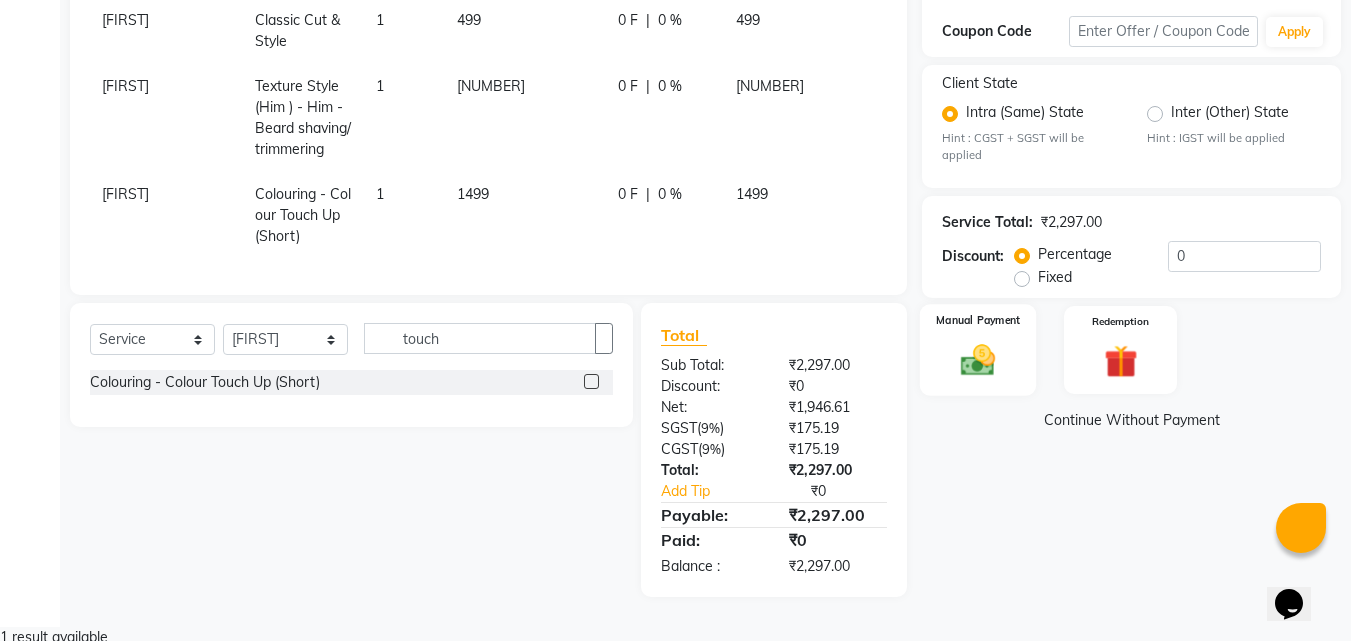 click on "Manual Payment" at bounding box center [978, 350] 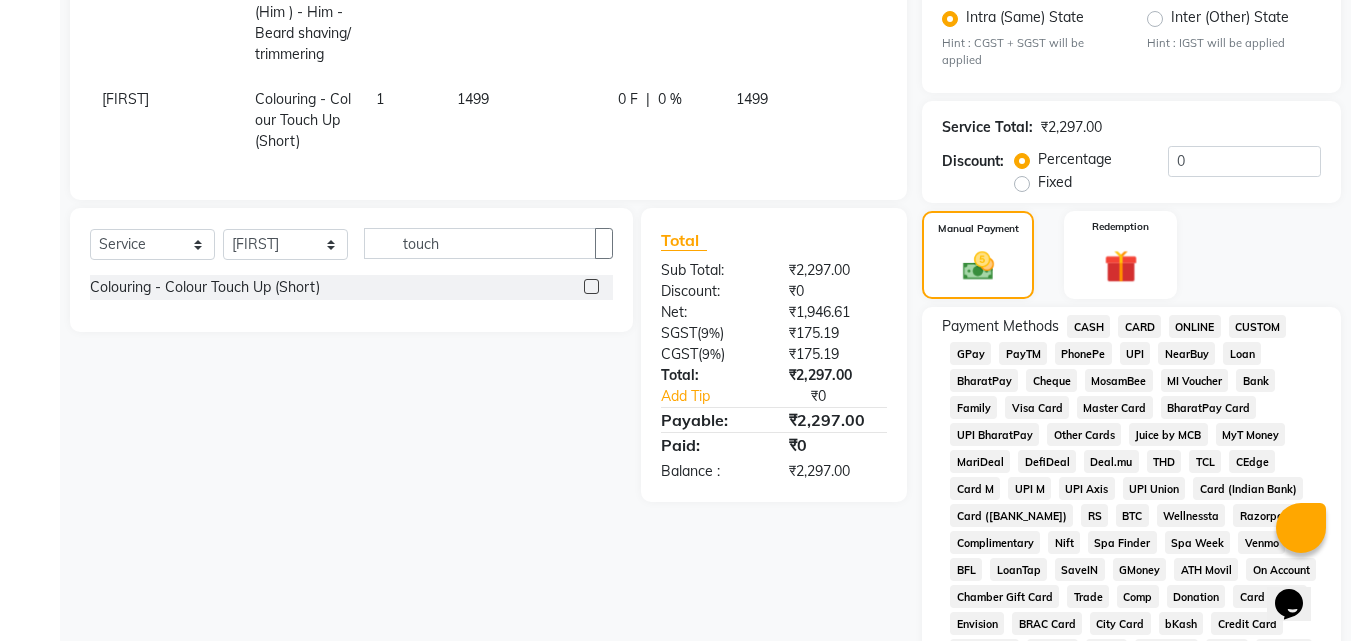 scroll, scrollTop: 733, scrollLeft: 0, axis: vertical 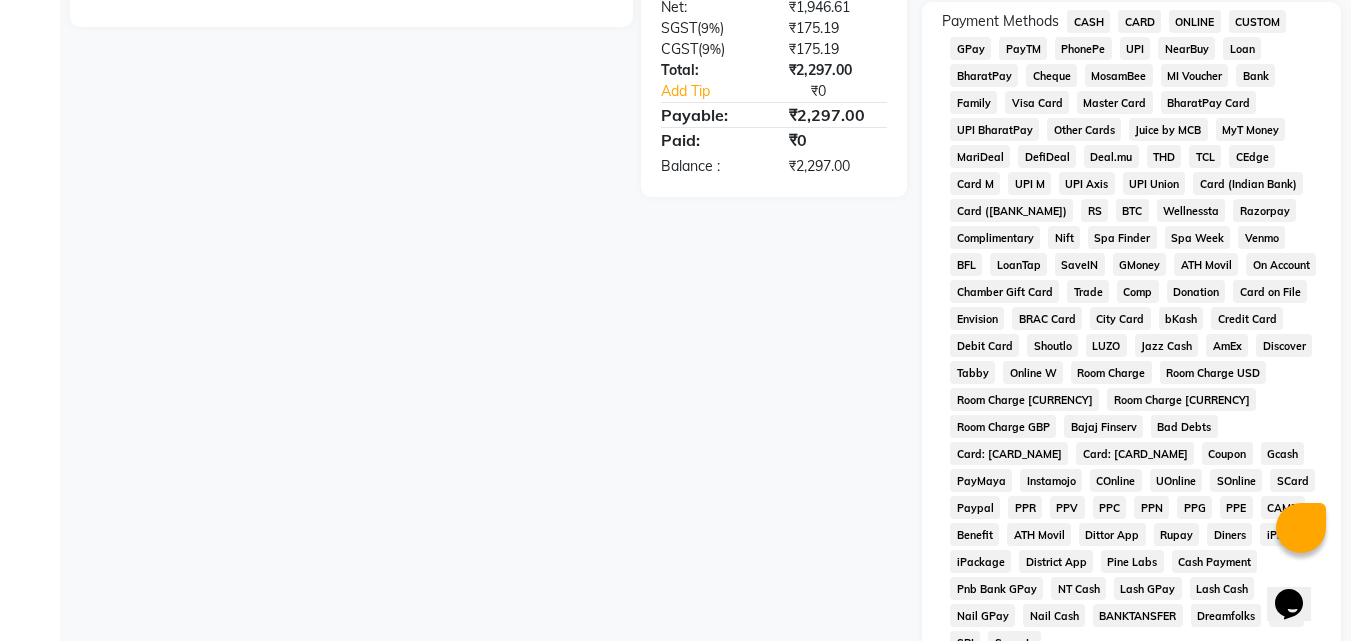 click on "CASH" at bounding box center (1088, 21) 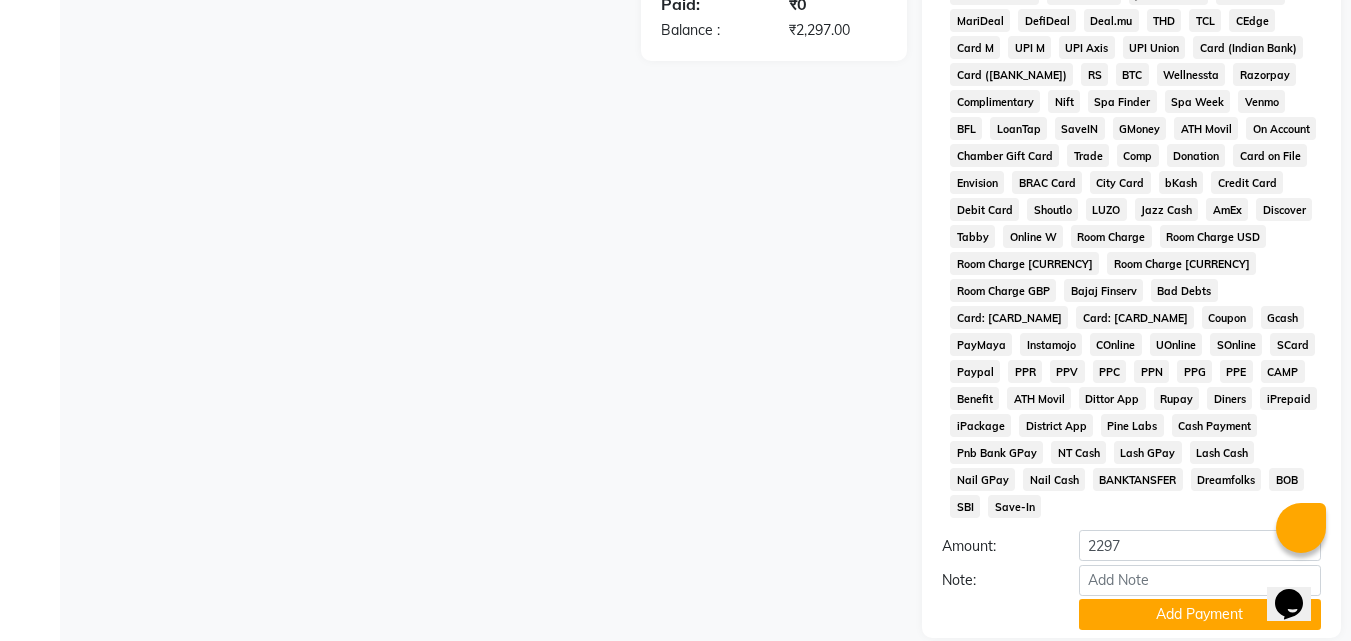 scroll, scrollTop: 996, scrollLeft: 0, axis: vertical 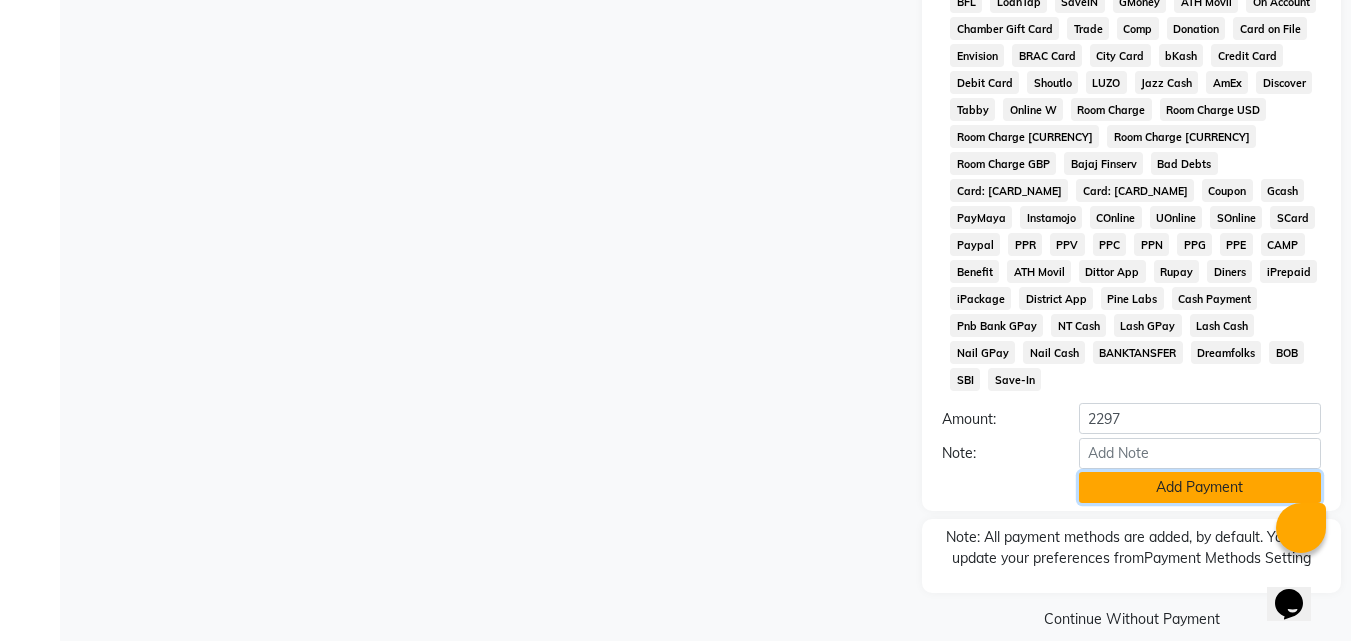 click on "Add Payment" at bounding box center (1200, 487) 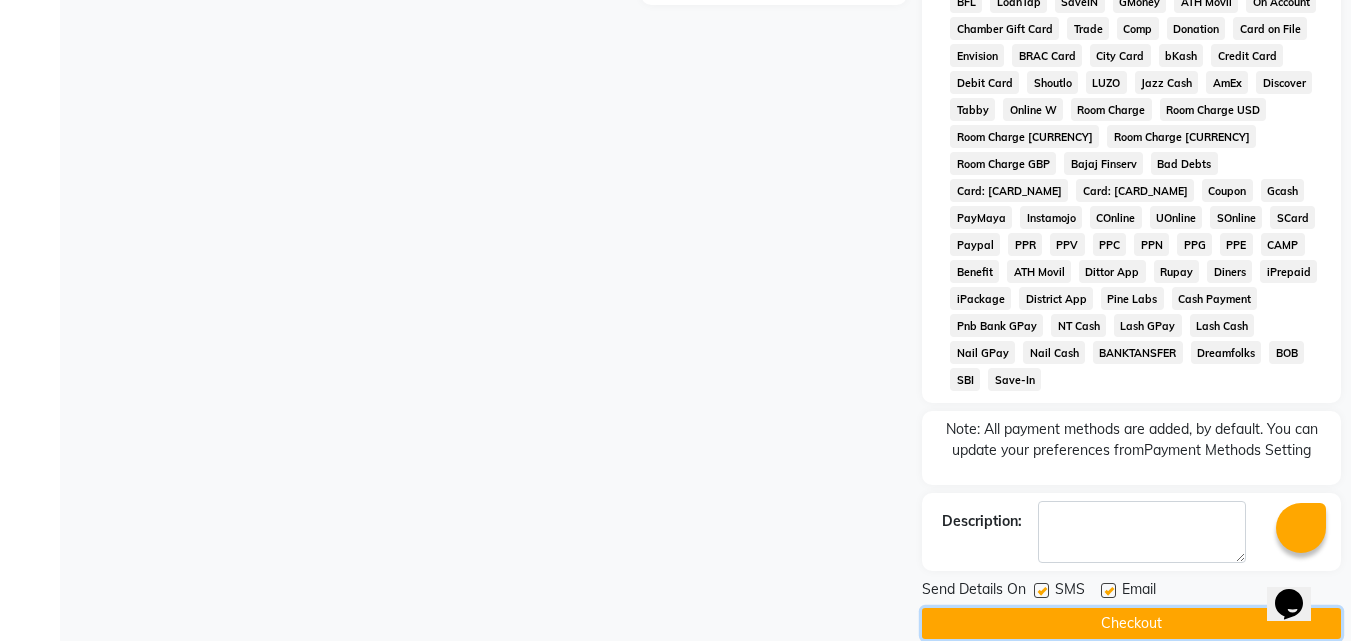 click on "Checkout" at bounding box center (1131, 623) 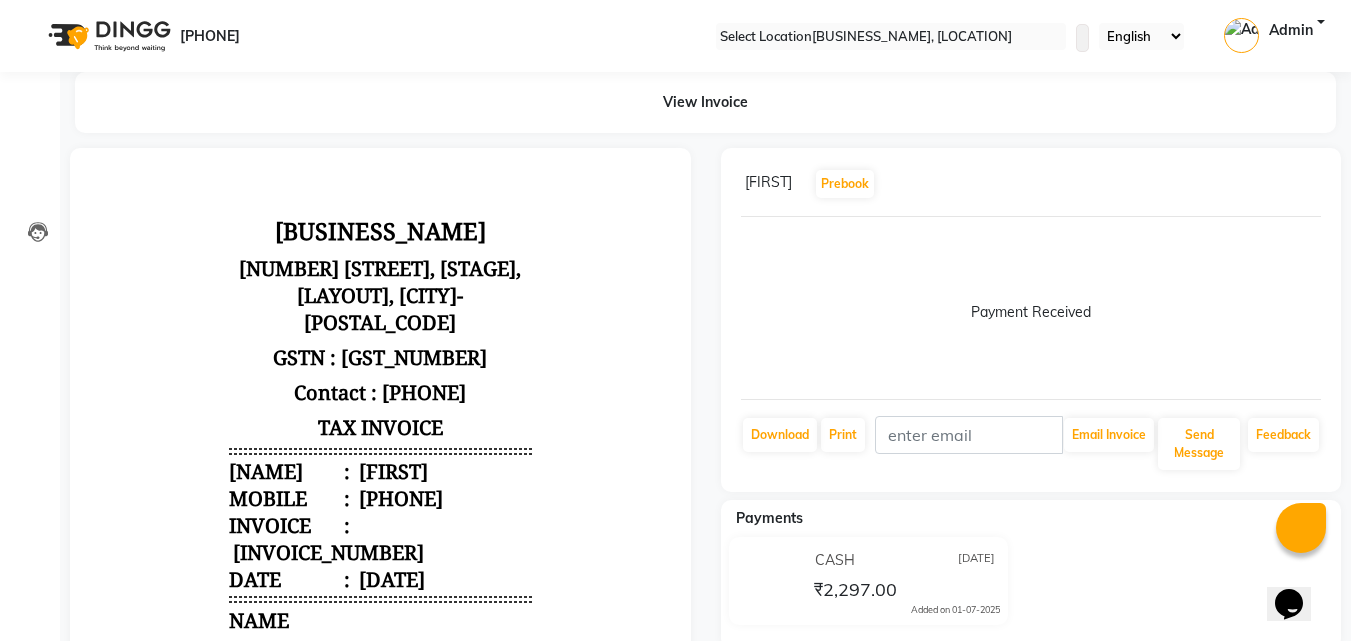 scroll, scrollTop: 0, scrollLeft: 0, axis: both 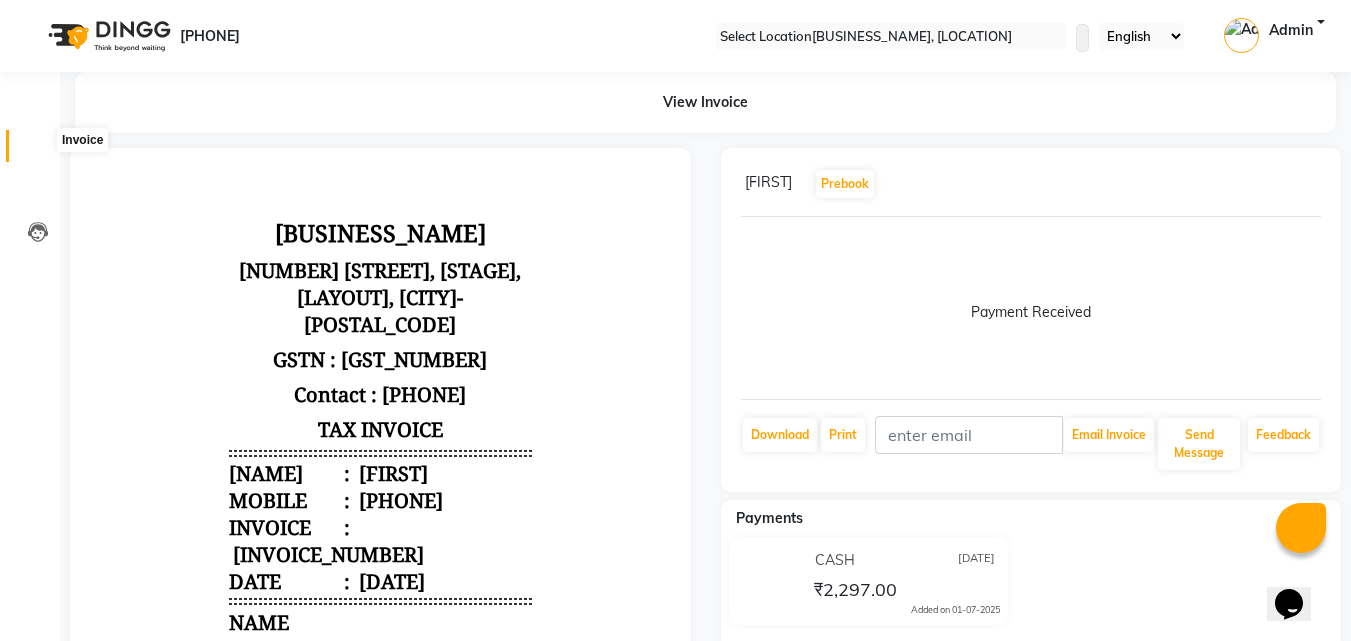 click at bounding box center [38, 151] 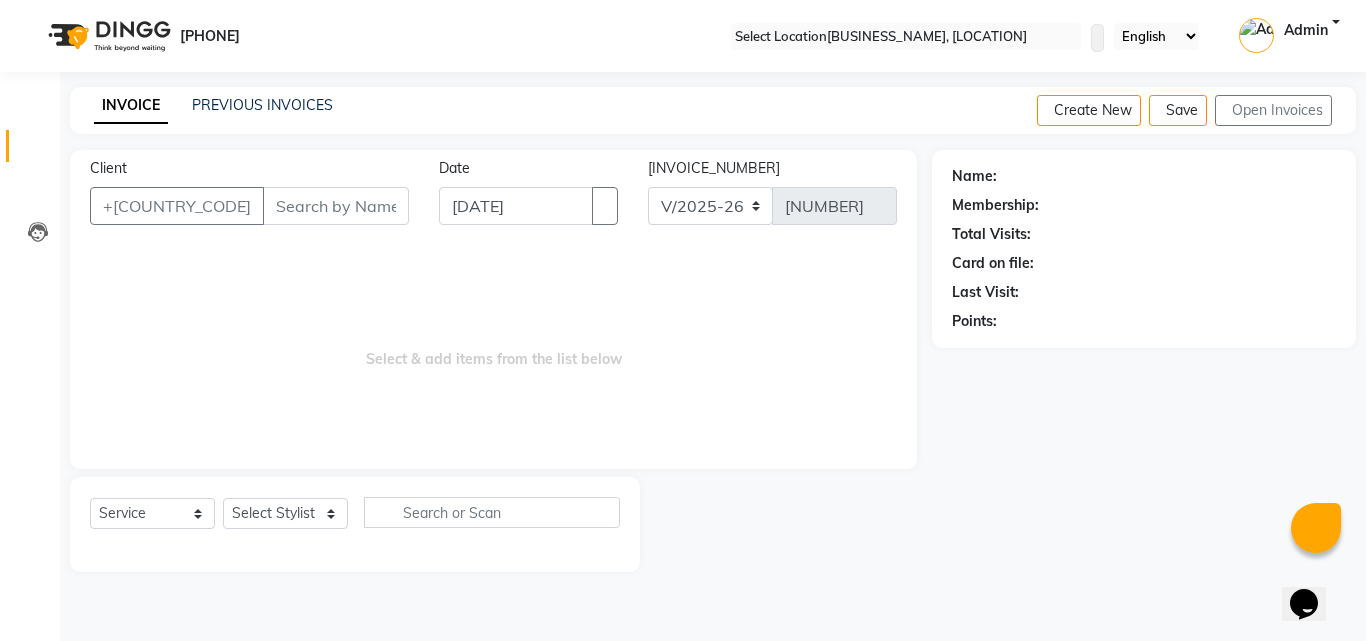 click on "Client" at bounding box center (336, 206) 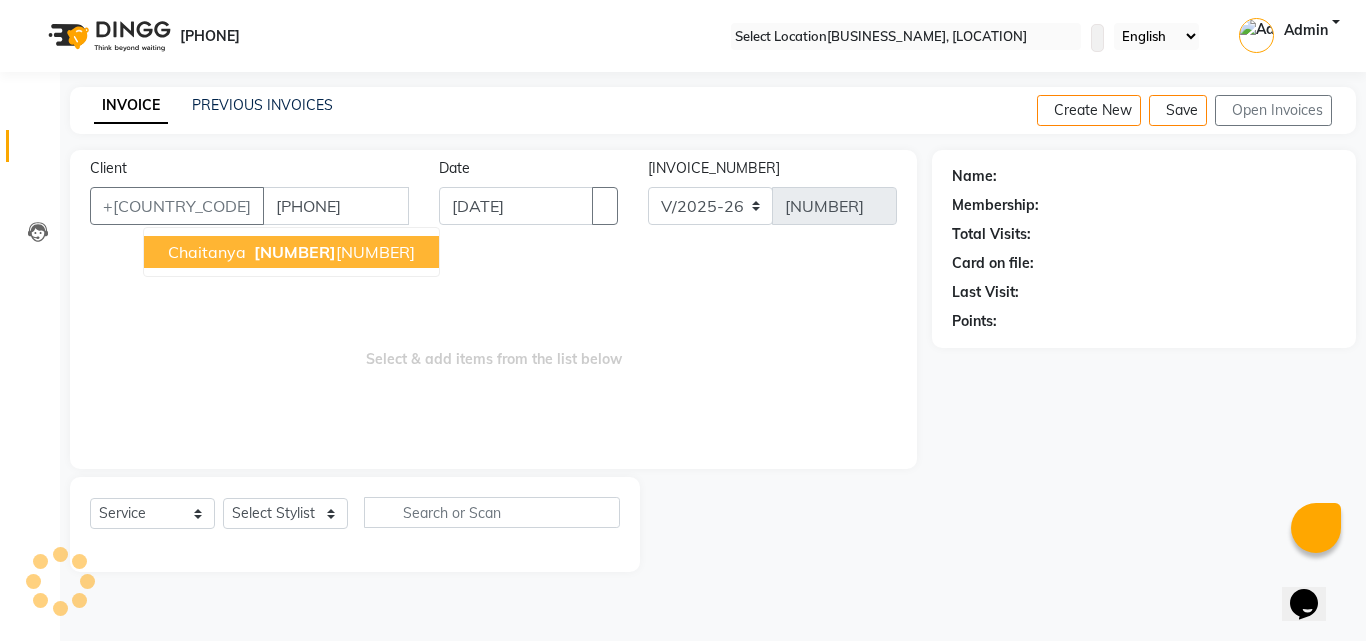 type on "[PHONE]" 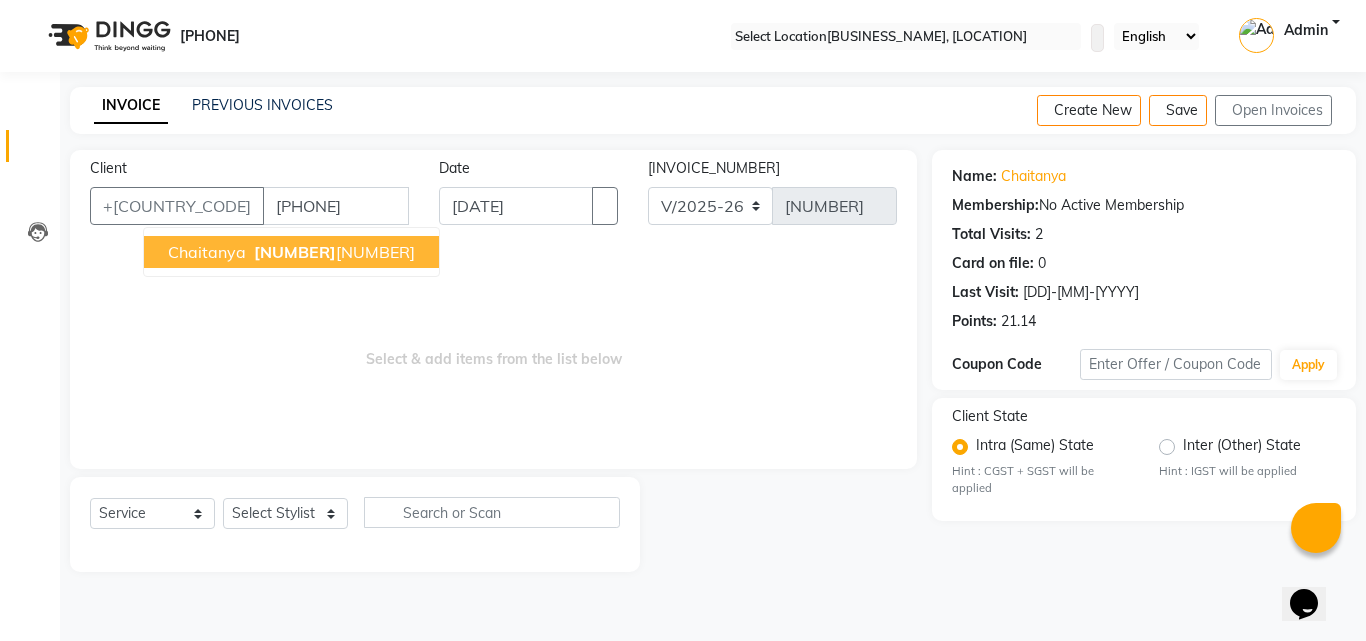 click on "[FIRST] [PHONE]" at bounding box center (291, 252) 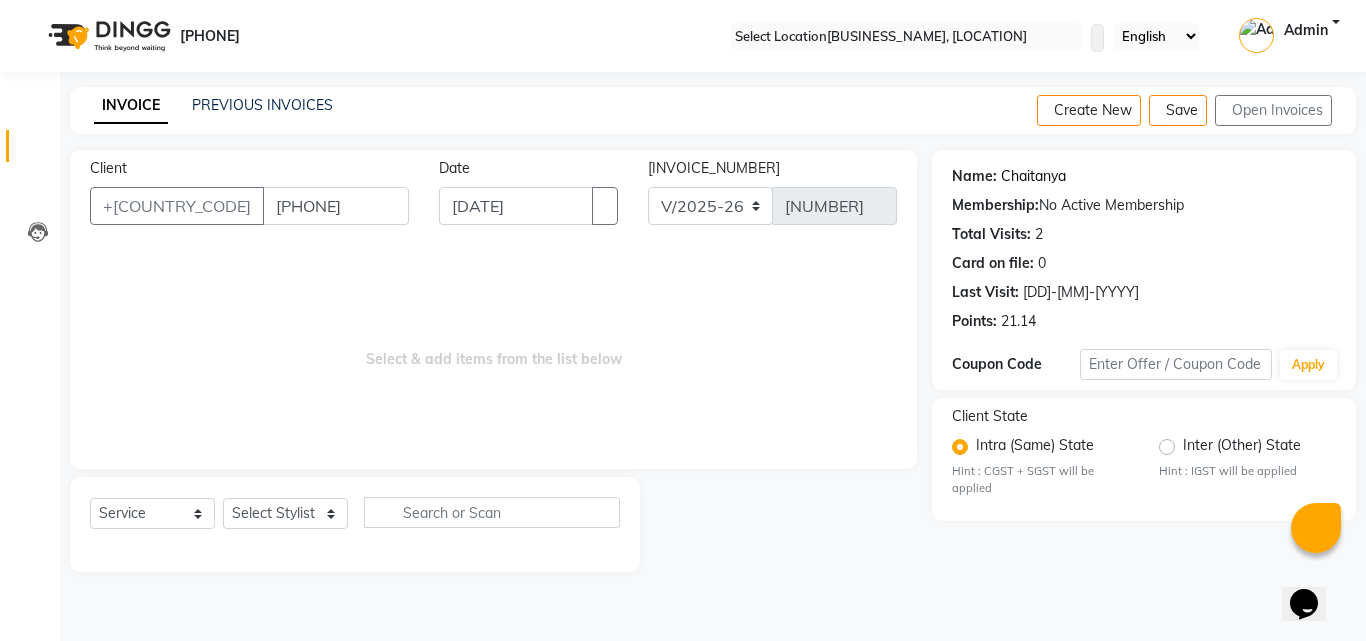click on "Chaitanya" at bounding box center [1033, 176] 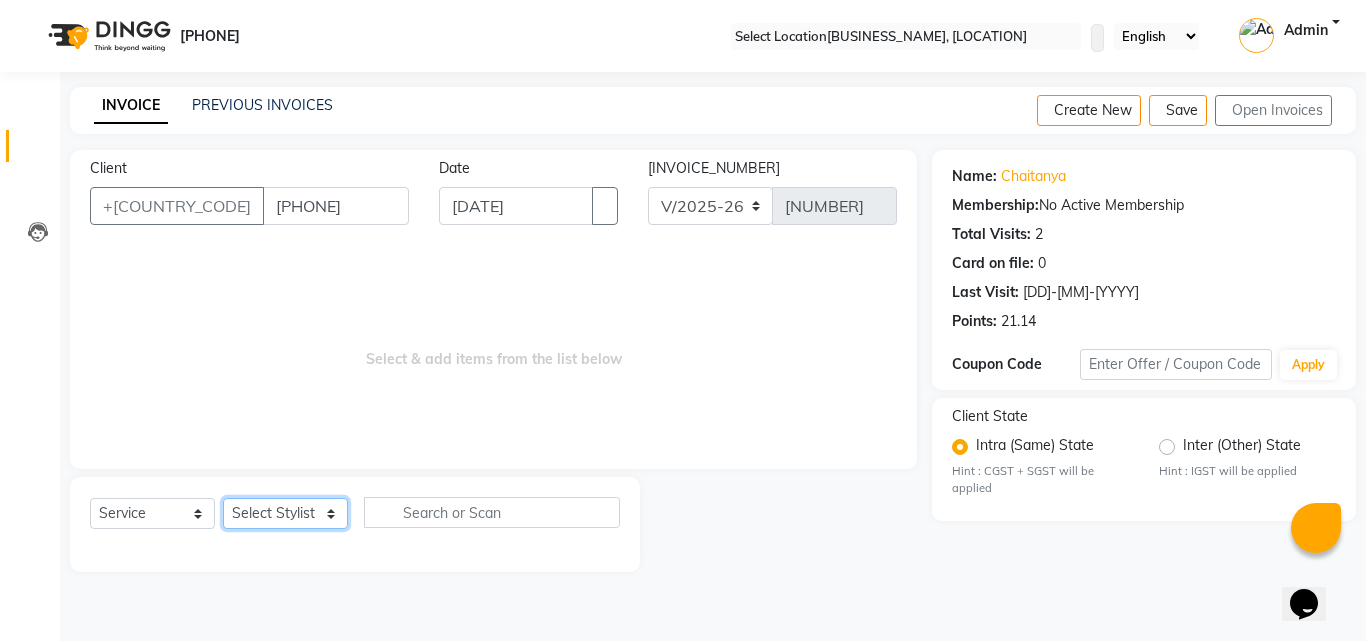 click on "Select Stylist Ali Dinesh Gulfam Kalpana Munmun Roy Pallavi Mam Pavithra H C Poonam priyana Saffal Shoyab Sumitra" at bounding box center [285, 513] 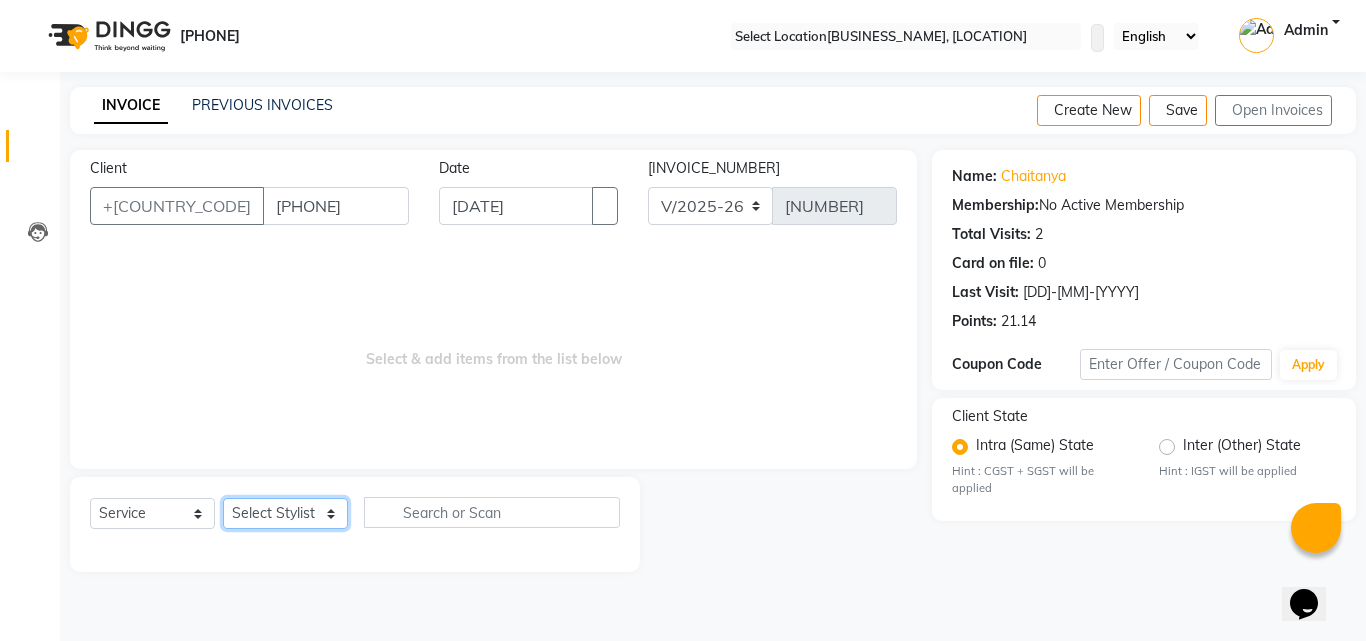 select on "22566" 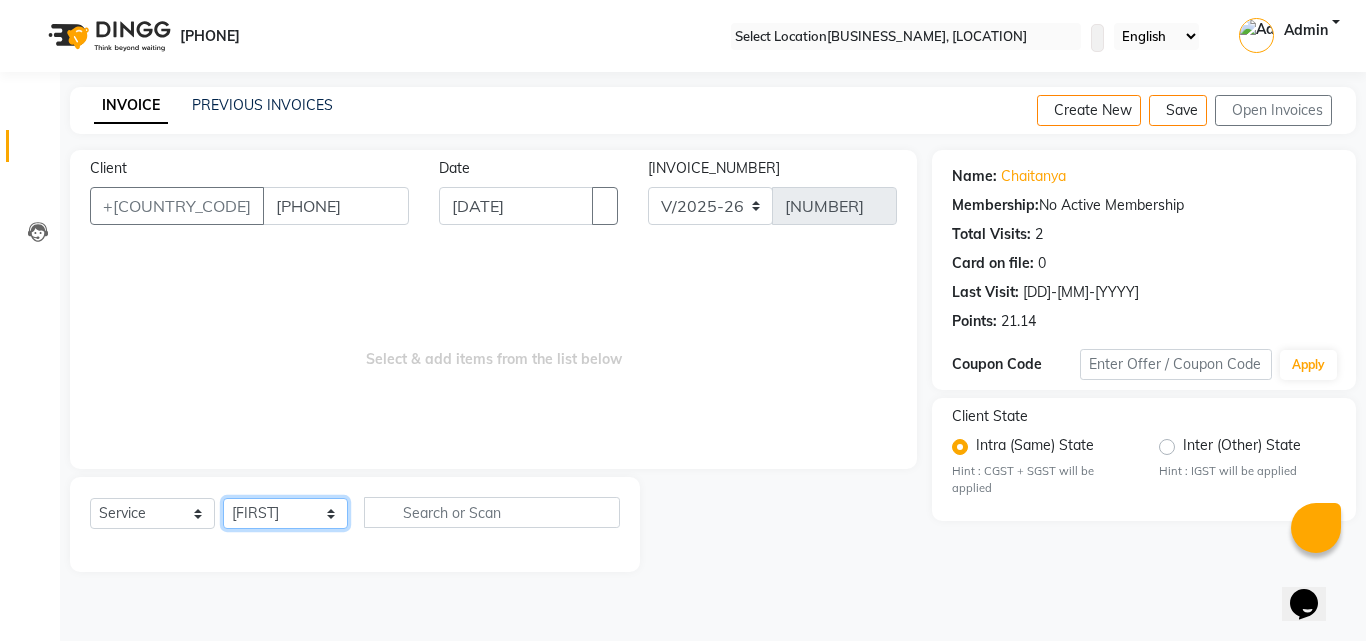 click on "Select Stylist Ali Dinesh Gulfam Kalpana Munmun Roy Pallavi Mam Pavithra H C Poonam priyana Saffal Shoyab Sumitra" at bounding box center (285, 513) 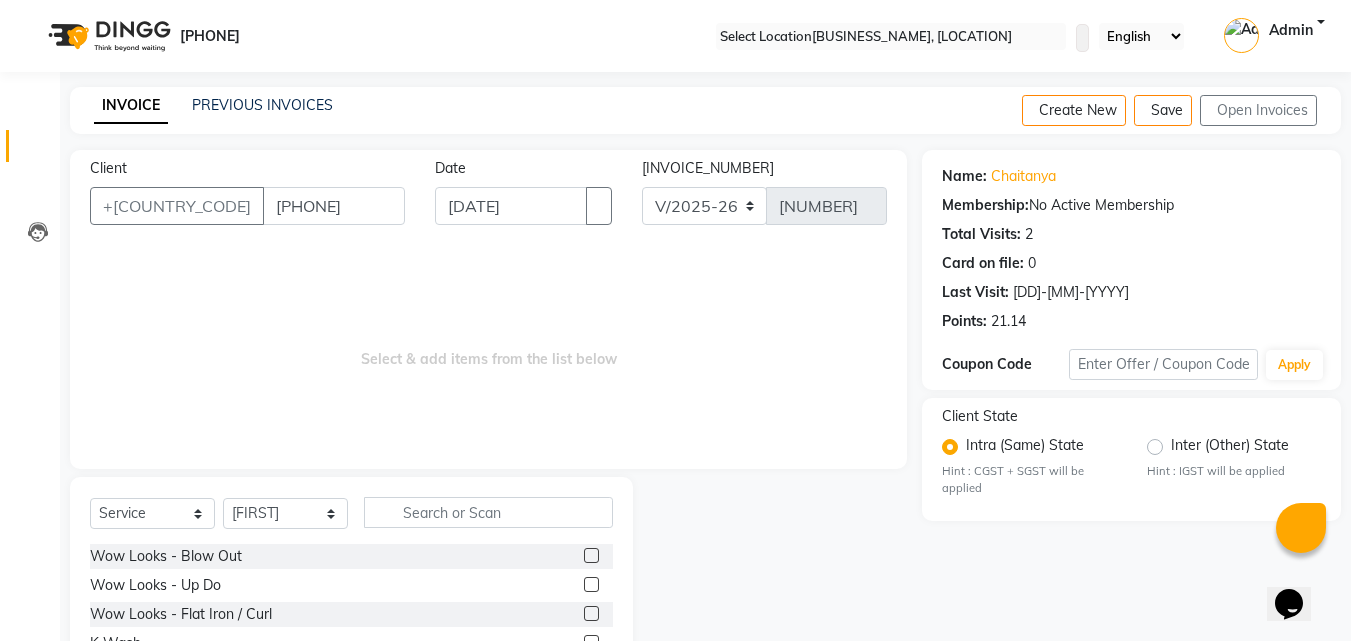 click on "Select Stylist Ali Dinesh Gulfam Kalpana [LAST] Pallavi Mam Pavithra H C Poonam priyana Saffal Shoyab Sumitra Wow Looks - Blow Out Wow Looks - Up Do Wow Looks - Flat Iron / Curl K Wash K Wash Blow Out K Wash M Full Body Wax Him Shoulder Massage Texture Style - Stylist Texture Style - Senior Stylist Texture Style - Creative Stylist Kid Cuts Beard Shaving / Trimming Premium Shaving Moisturising Shaving Classic Cut & Style Experimental Cut & Style Girl Kid Saree draping Make up Avl Pedi Meni Bombini Pedi Meni Face Massage Casmara Hair Wash Nanoplartia Hair Extension Fringes/Bangs Bikini Polishing Bkini Pack colour correct Deep conditioning K Care Services Fusio Scrub Braid Styling half leg roll on neck polish ear waxing nose waxing Chroma Absolu Ritual Experience (M) Curl Design Ritual Experience (M) Discipline Ritual Experience (M) Intensive Nourishing Ritual Experience(M) moles removal" at bounding box center (351, 624) 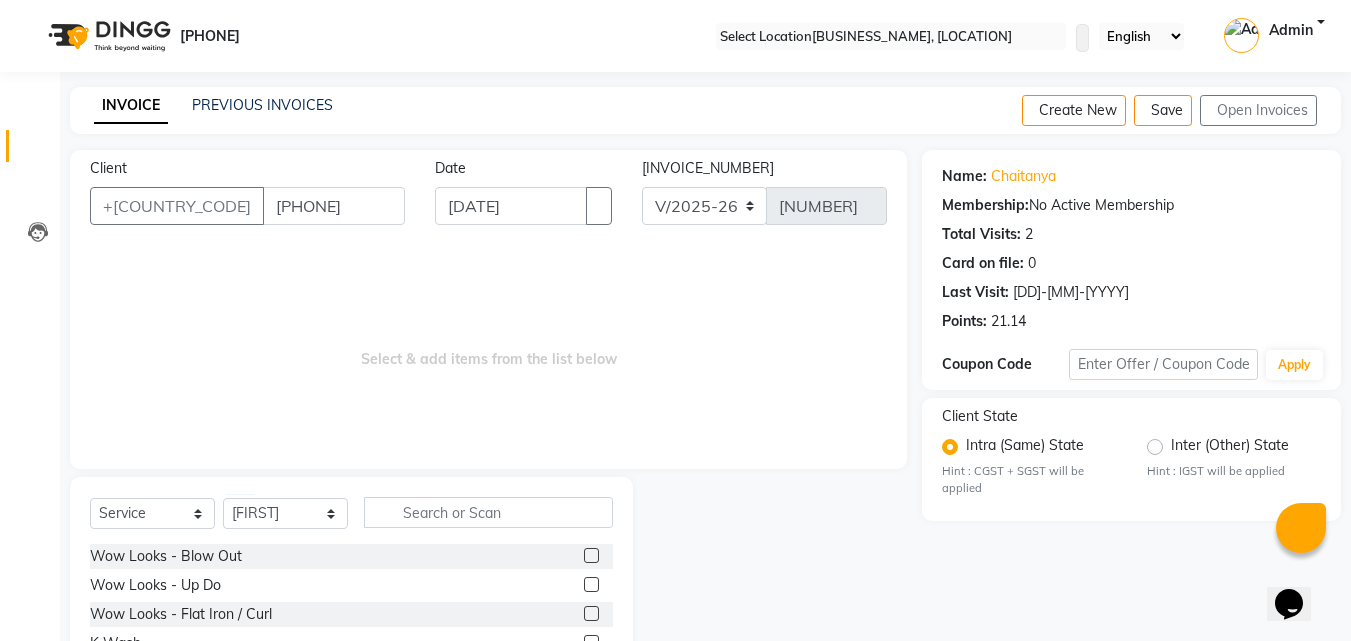 click on "Select Stylist Ali Dinesh Gulfam Kalpana Munmun Roy Pallavi Mam Pavithra H C Poonam priyana Saffal Shoyab Sumitra" at bounding box center (351, 520) 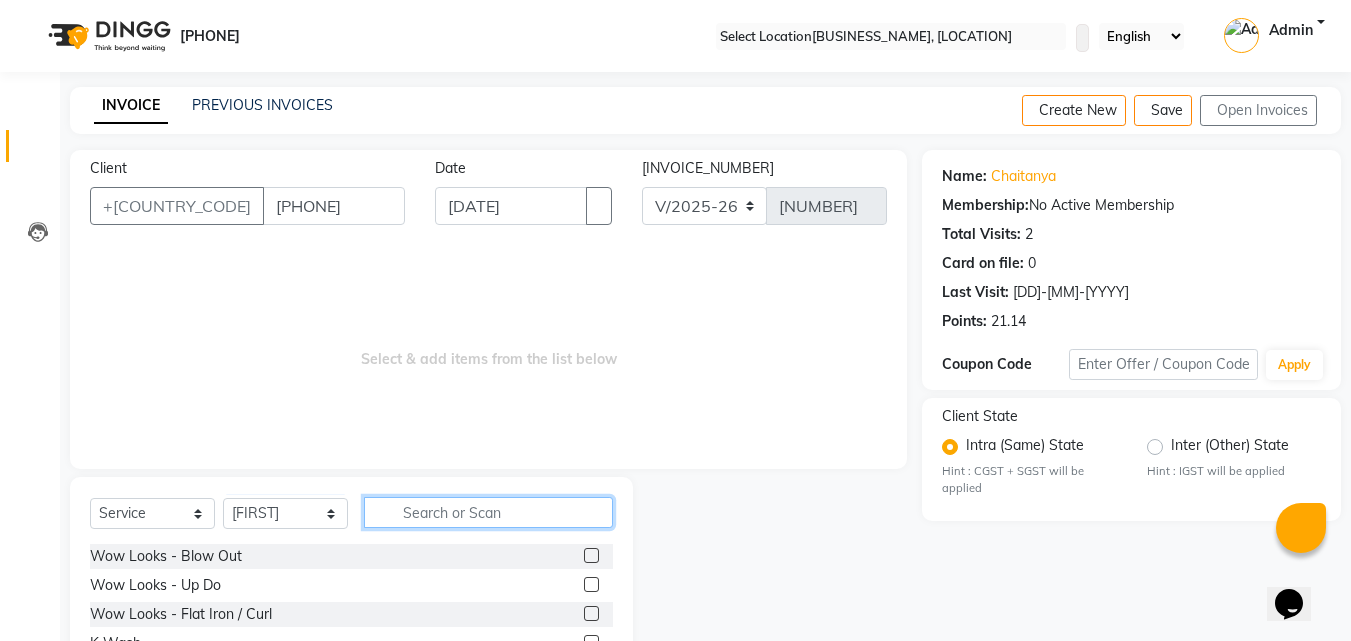 click at bounding box center [488, 512] 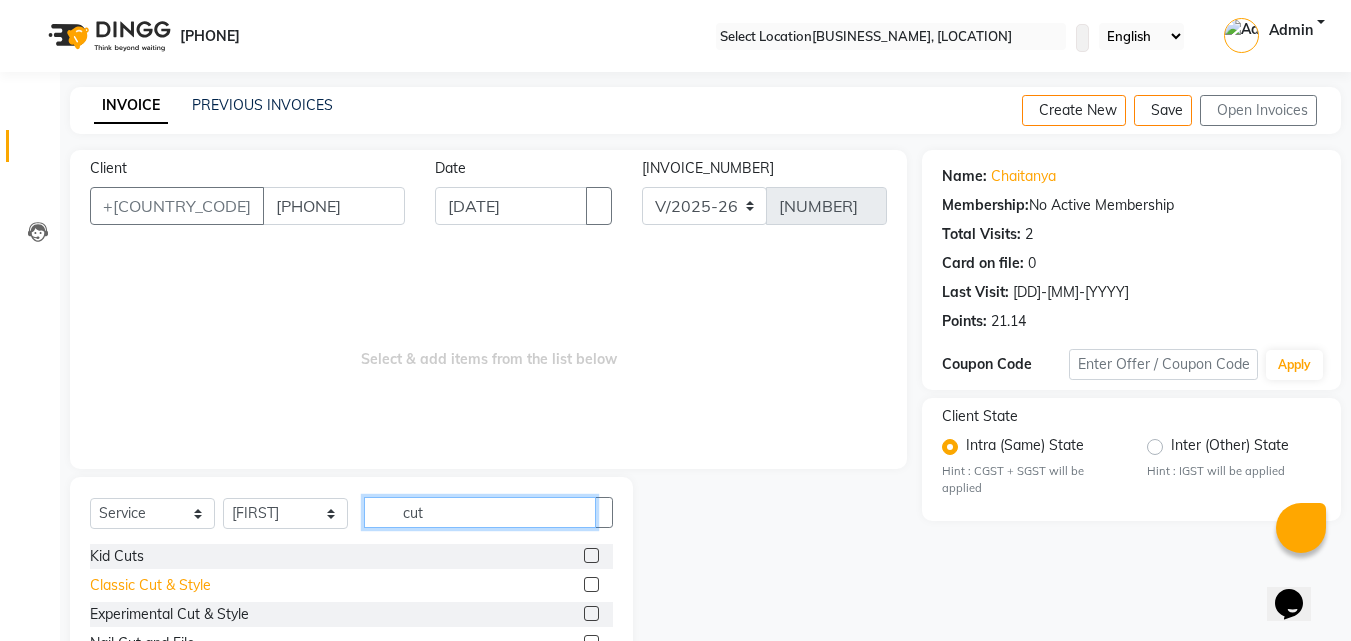 type on "cut" 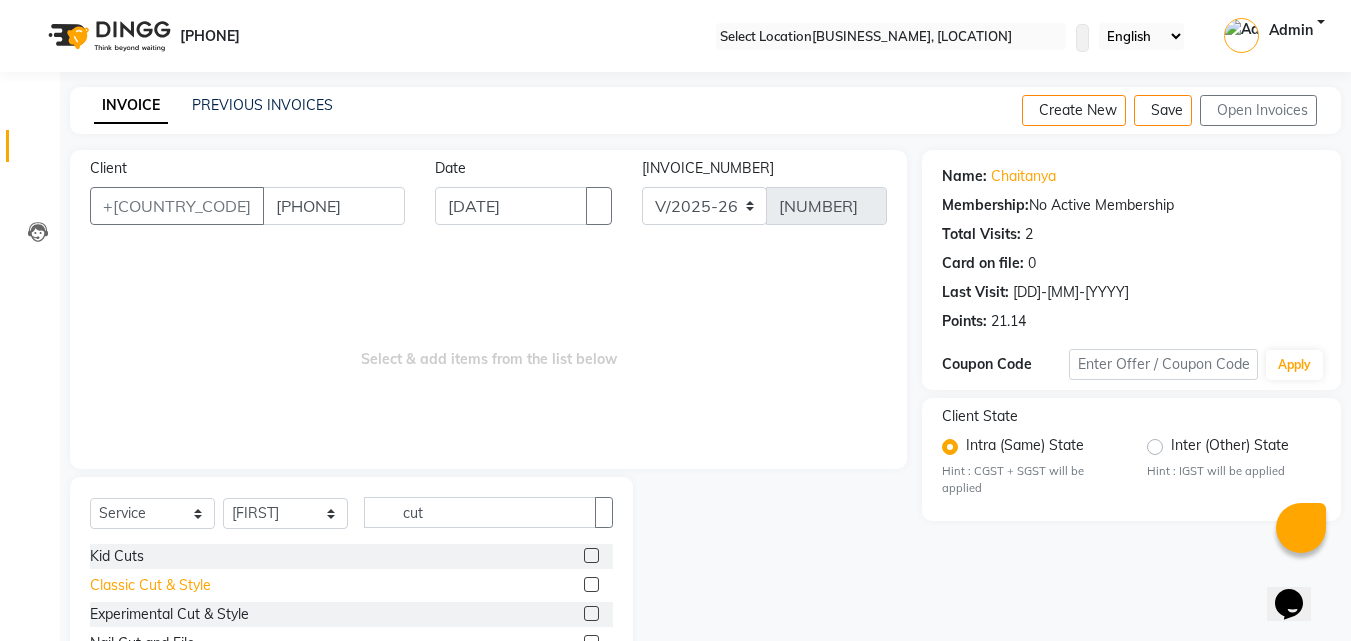 click on "Classic Cut & Style" at bounding box center (117, 556) 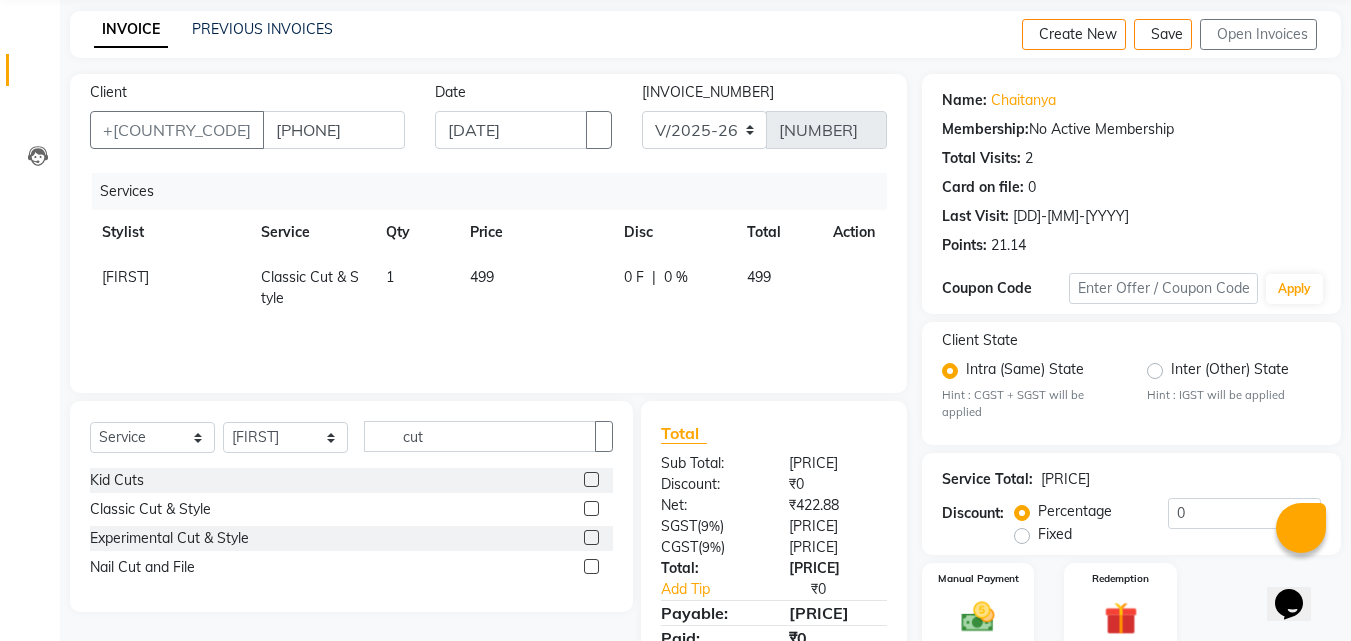 scroll, scrollTop: 169, scrollLeft: 0, axis: vertical 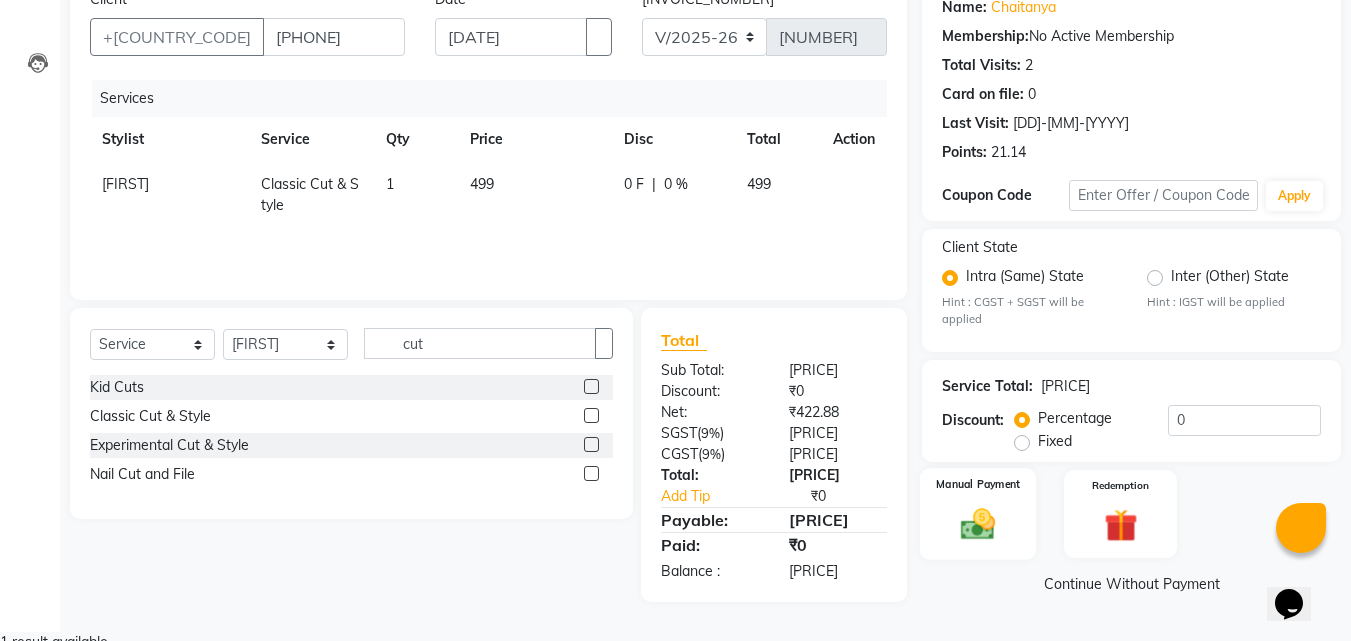 click at bounding box center (978, 525) 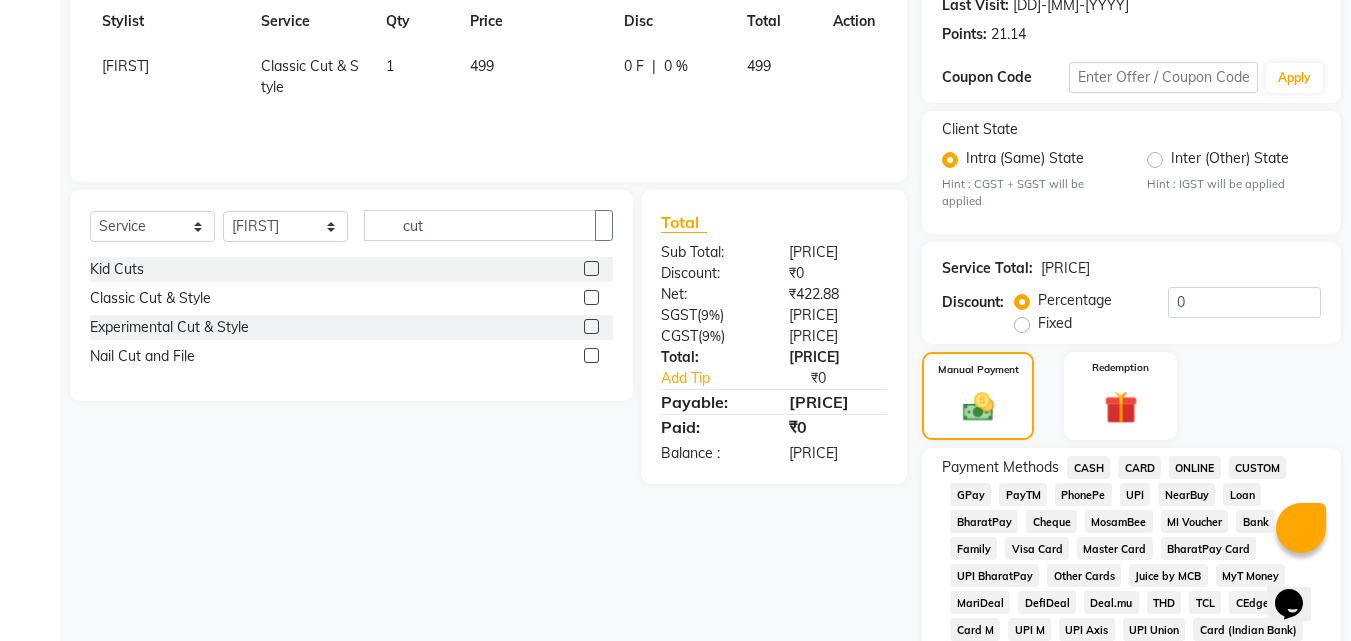 scroll, scrollTop: 469, scrollLeft: 0, axis: vertical 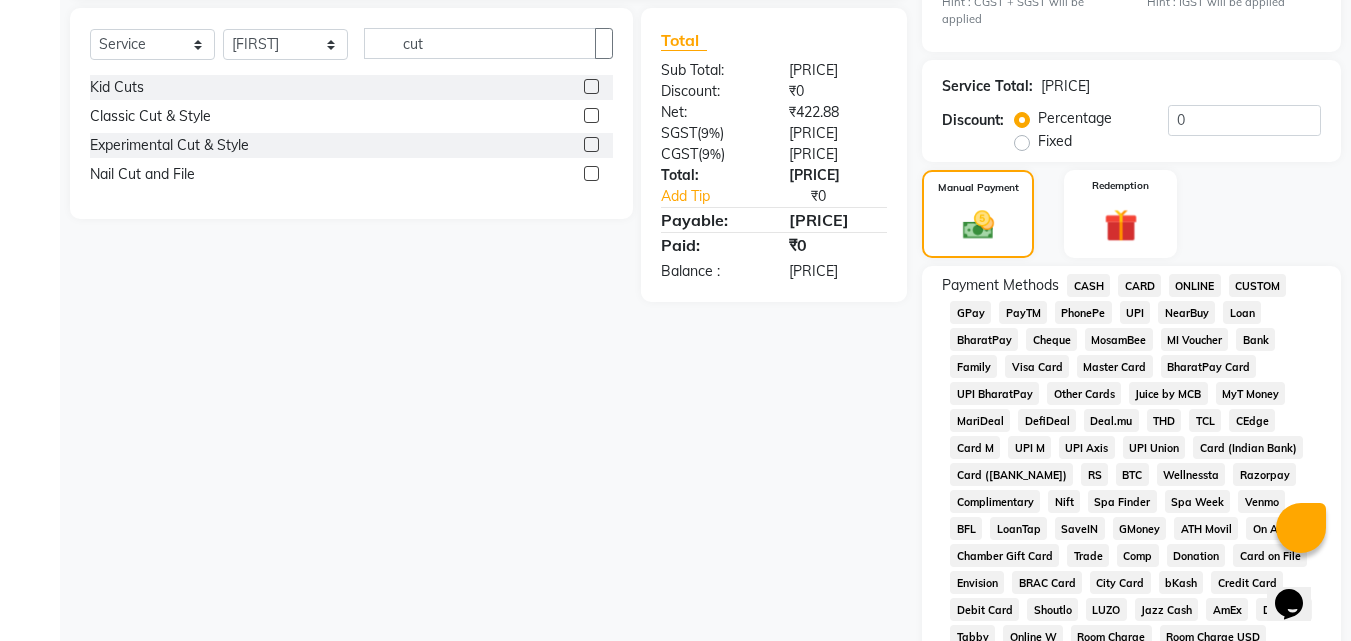 click on "CASH" at bounding box center [1088, 285] 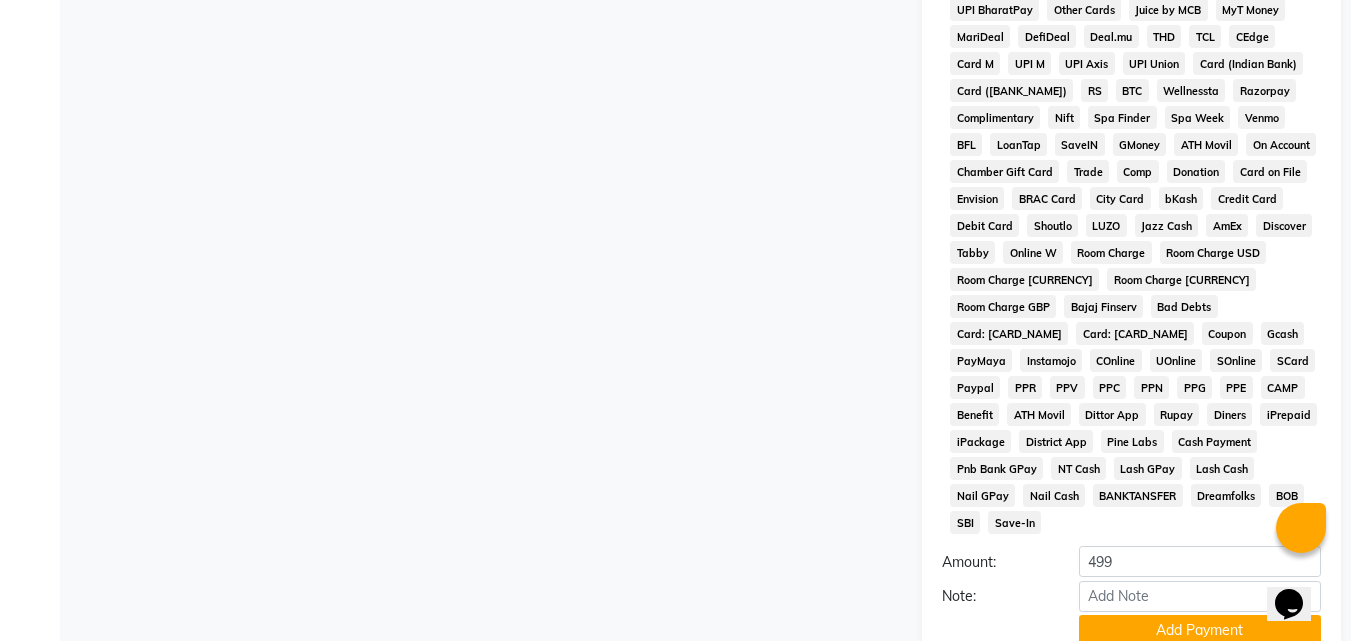 scroll, scrollTop: 969, scrollLeft: 0, axis: vertical 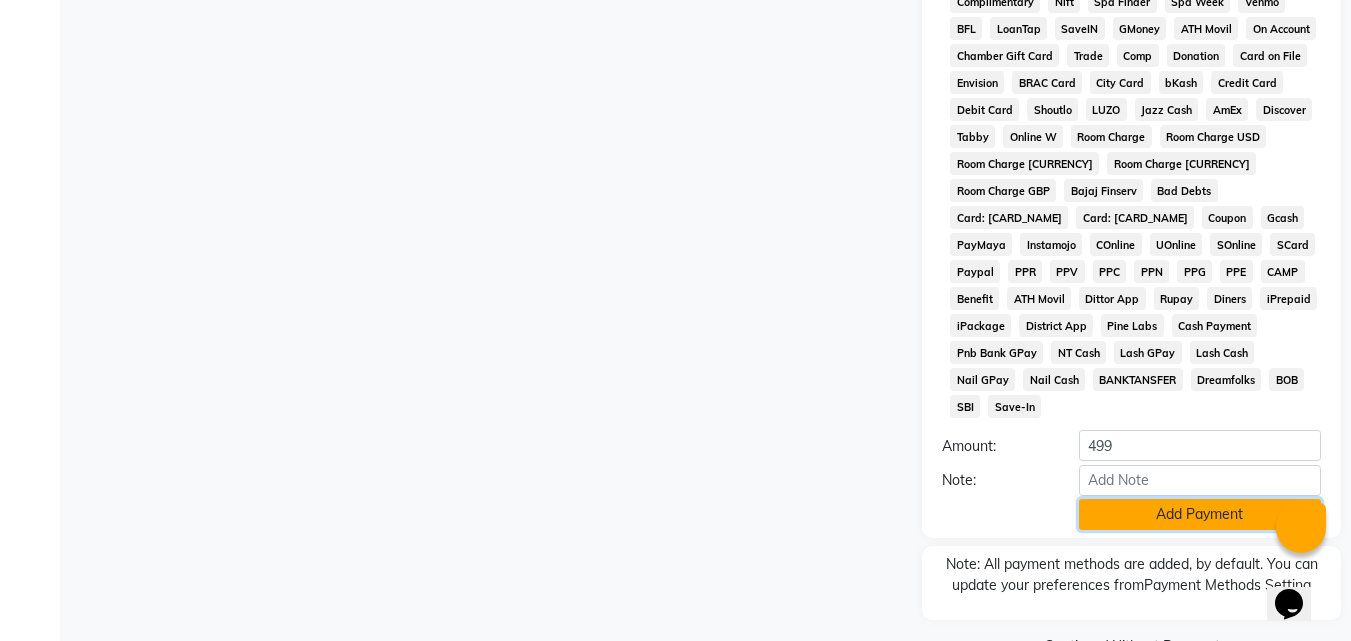 click on "Add Payment" at bounding box center [1200, 514] 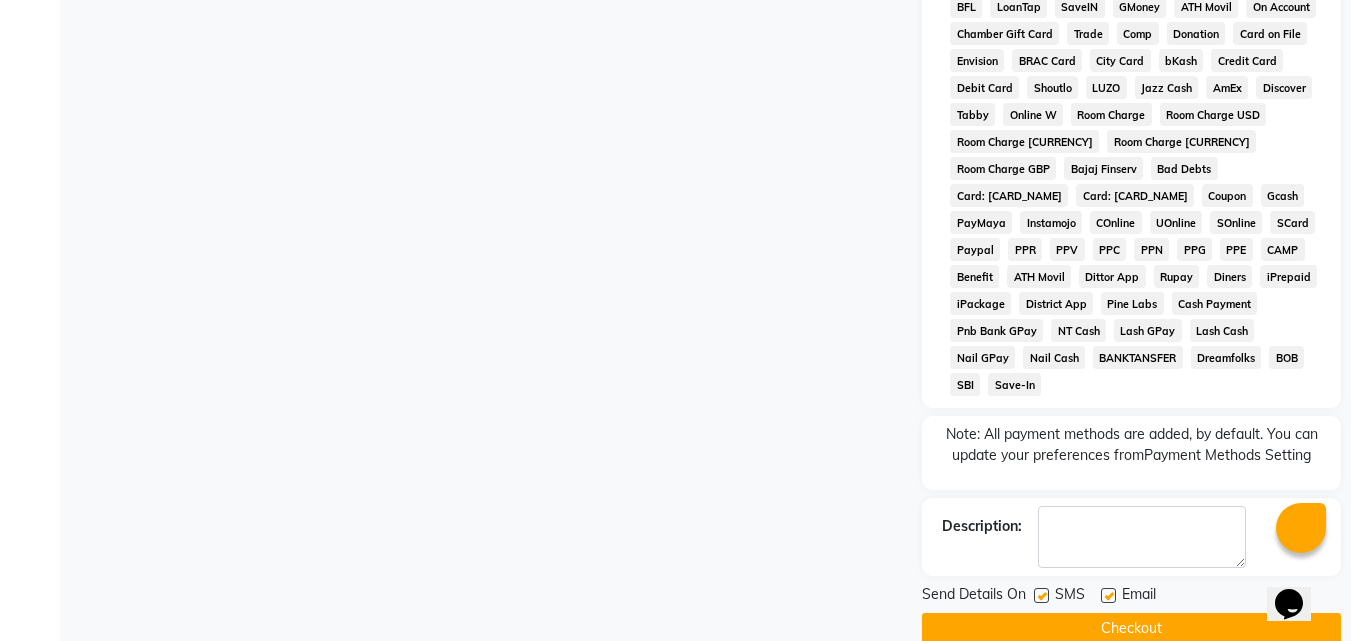 scroll, scrollTop: 1003, scrollLeft: 0, axis: vertical 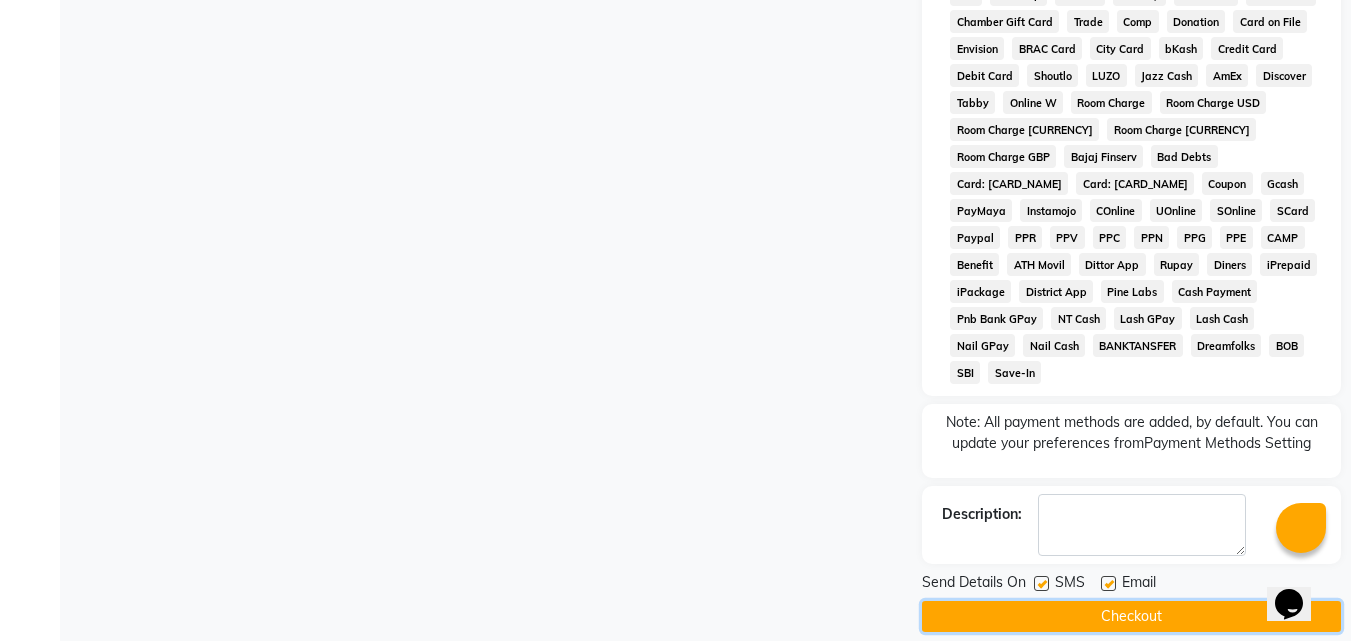 click on "Checkout" at bounding box center (1131, 616) 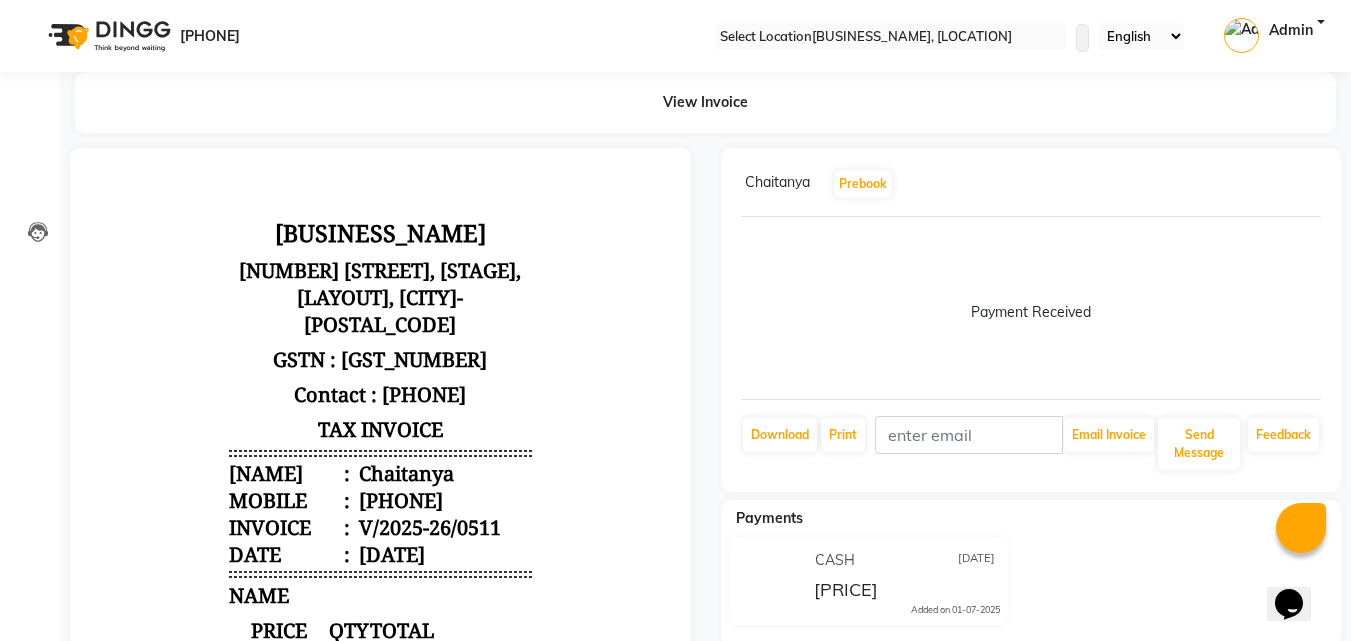 scroll, scrollTop: 0, scrollLeft: 0, axis: both 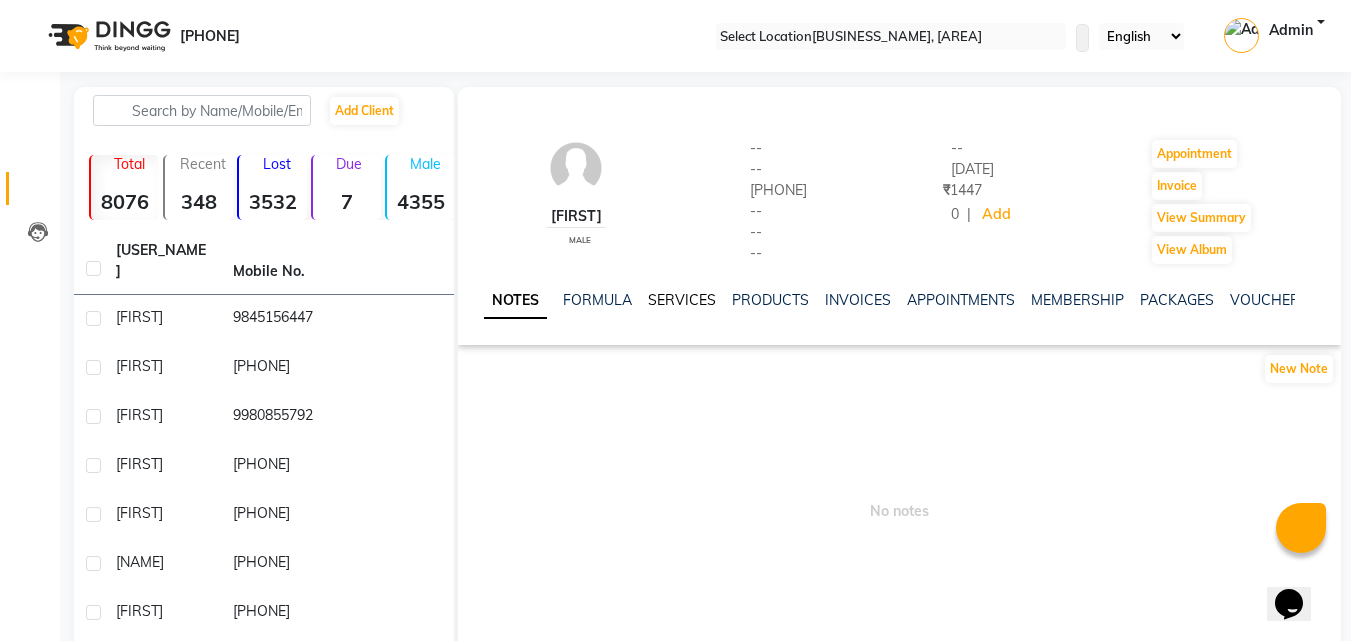 click on "SERVICES" at bounding box center (682, 300) 